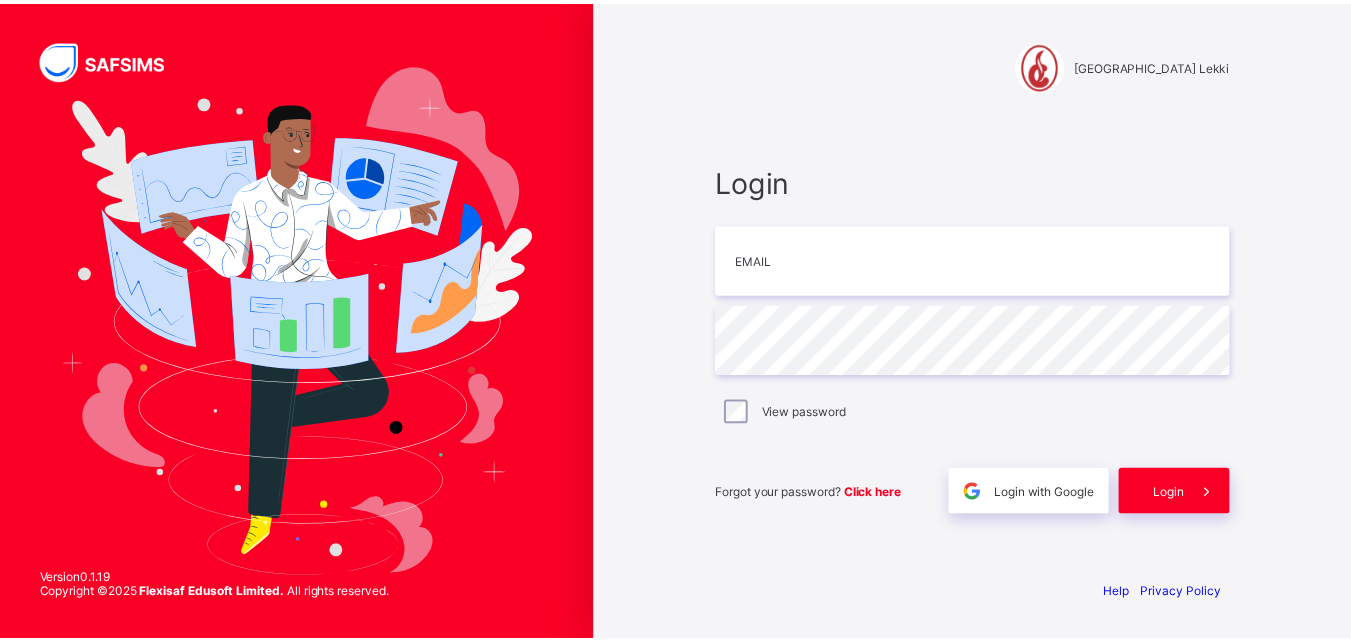 scroll, scrollTop: 0, scrollLeft: 0, axis: both 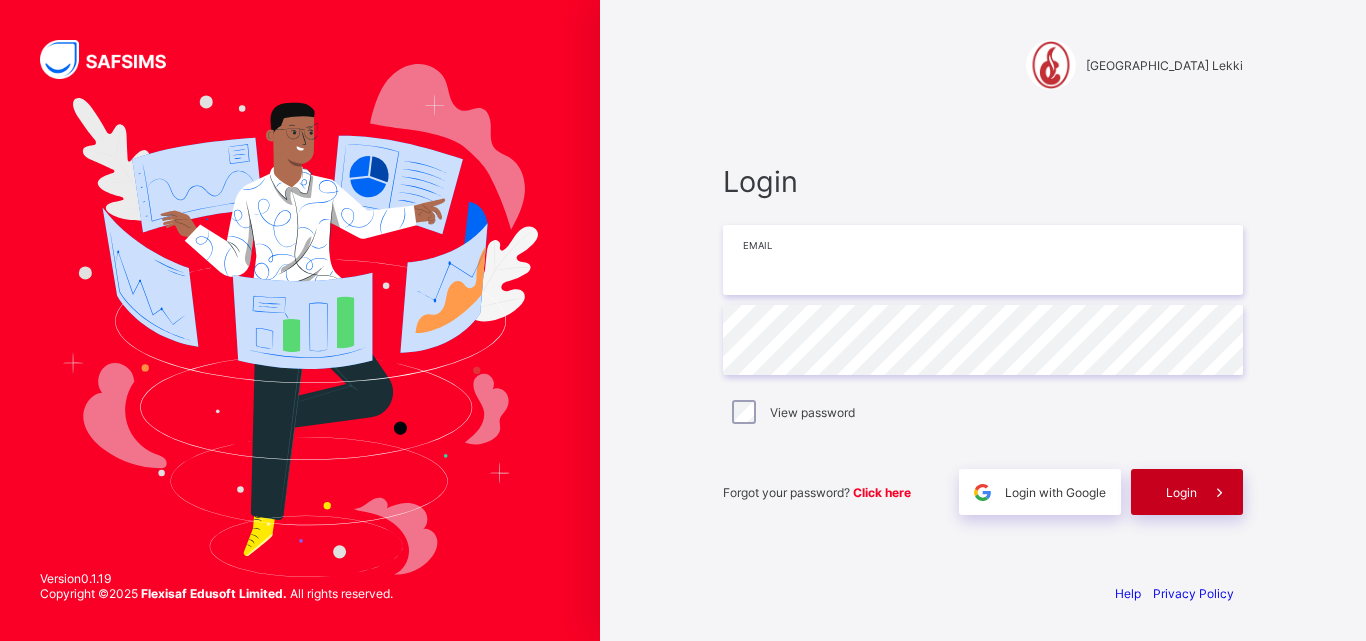 type on "**********" 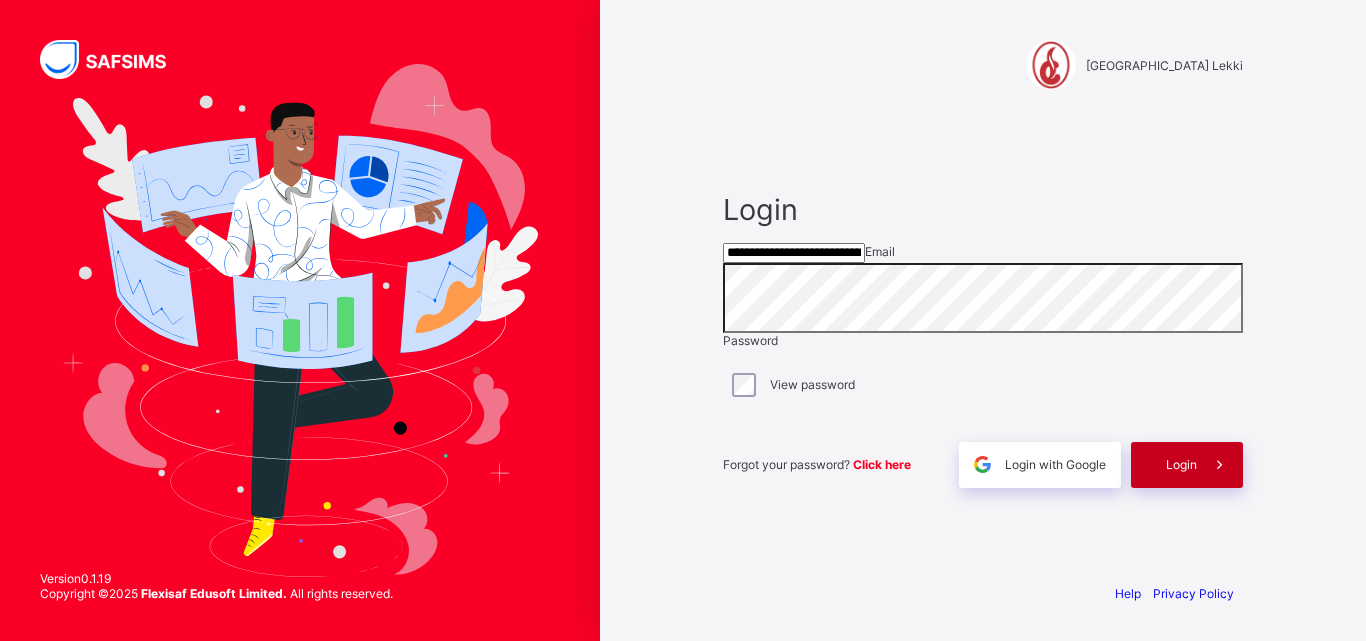 click on "Login" at bounding box center (1187, 465) 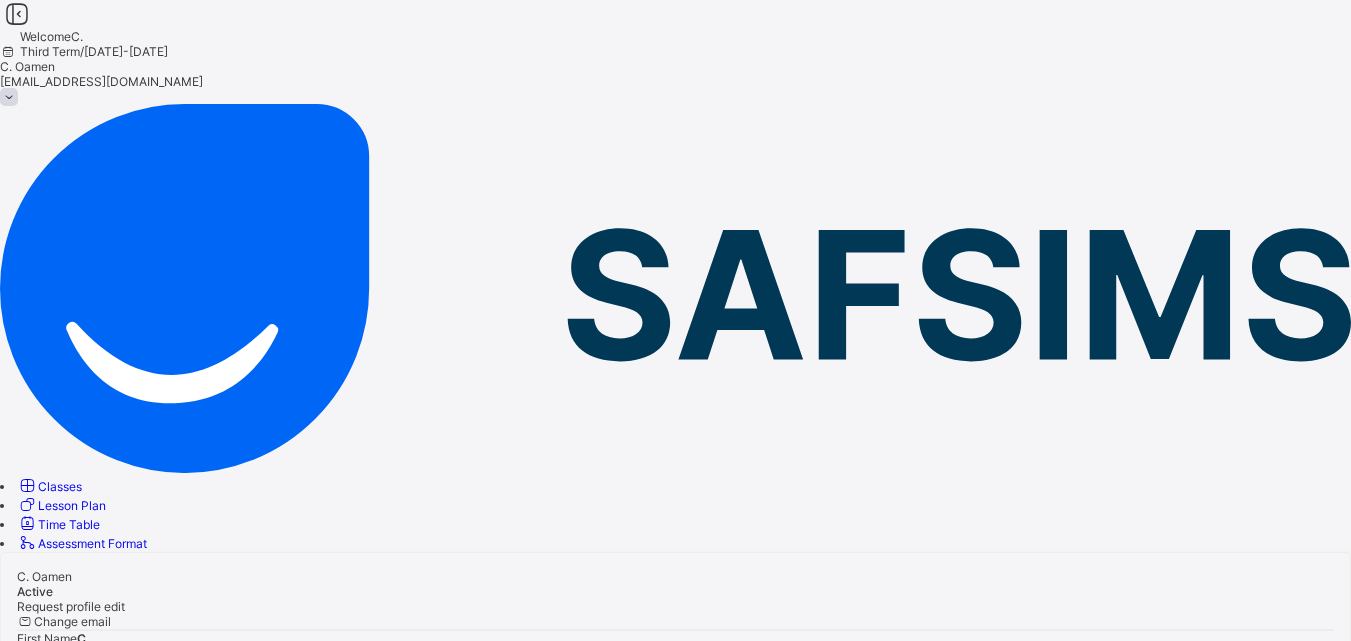 click on "Classes" at bounding box center (60, 486) 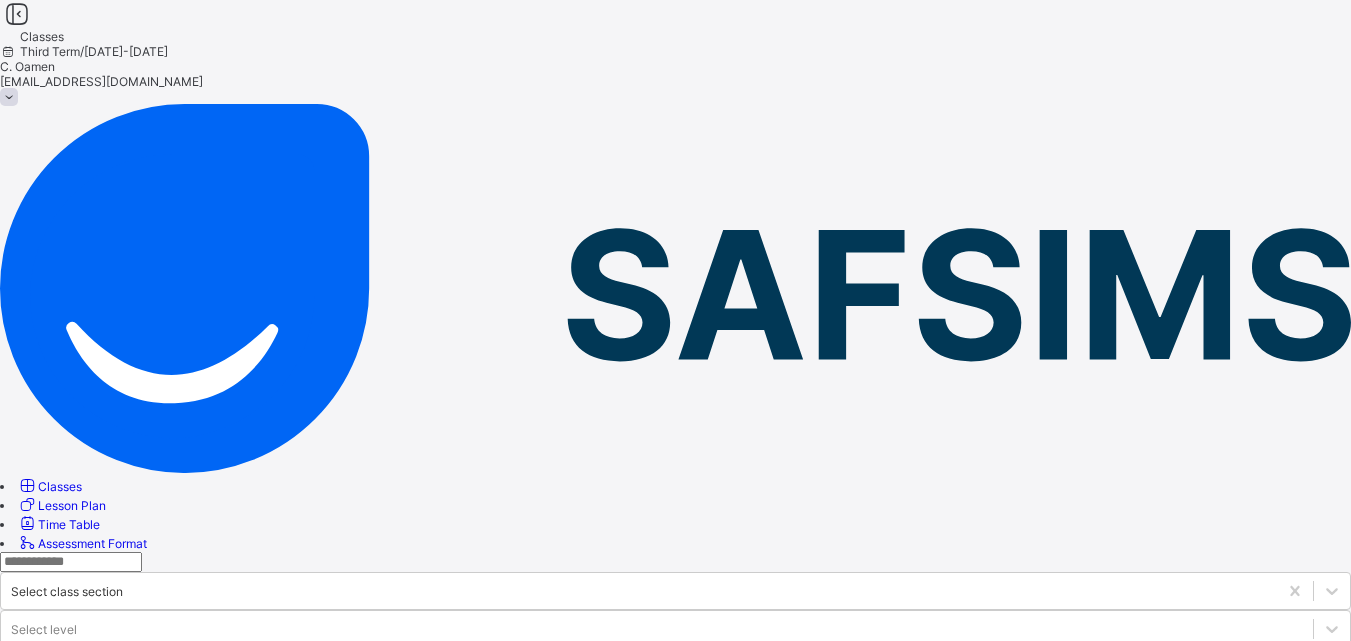 click on "YEAR 10   BLUE" at bounding box center [99, 1039] 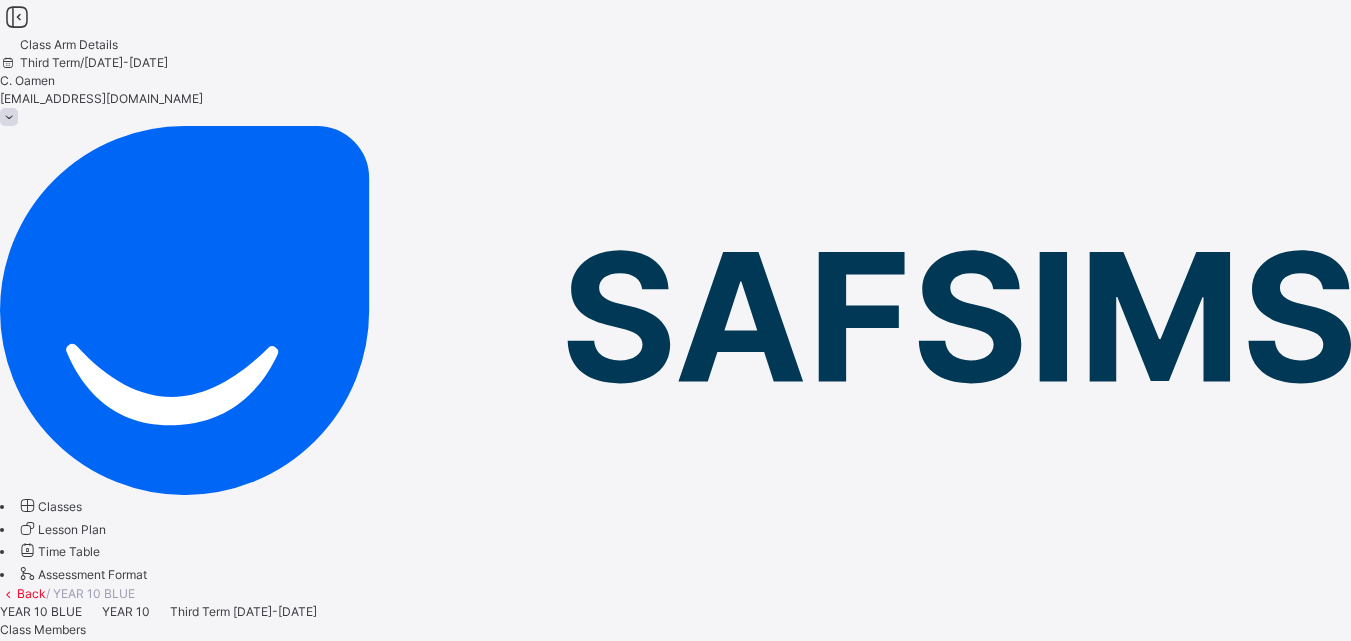 click on "Subjects" at bounding box center [24, 647] 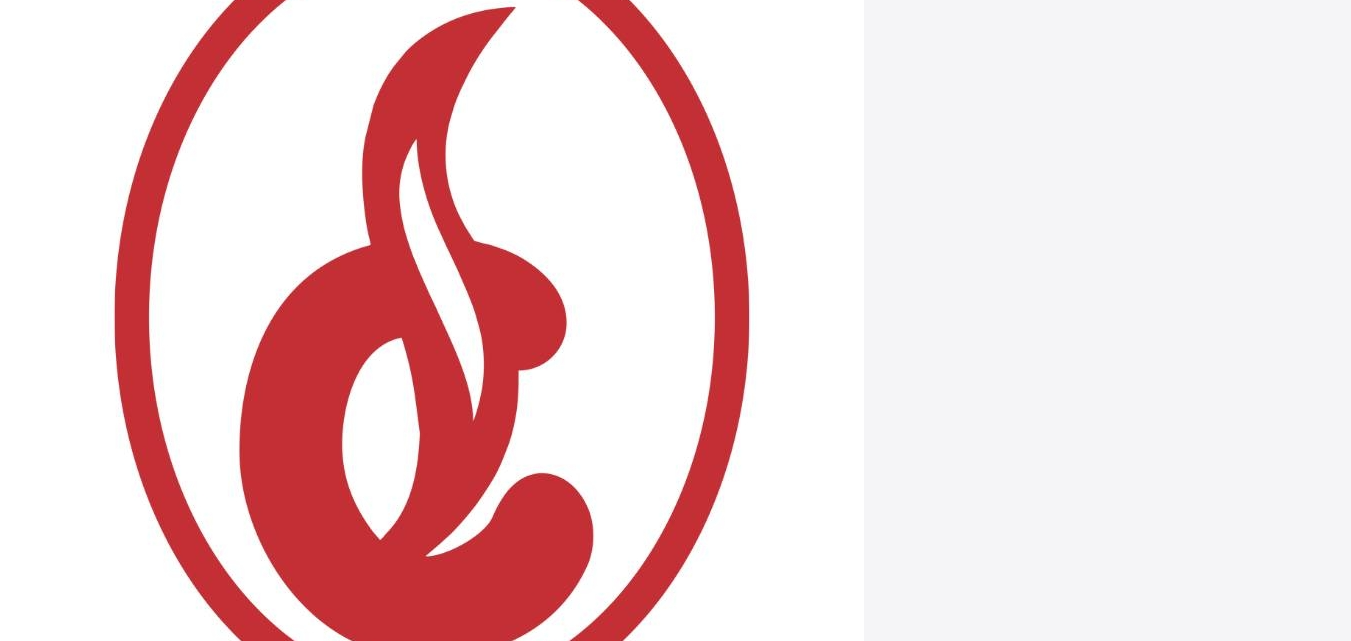 scroll, scrollTop: 992, scrollLeft: 0, axis: vertical 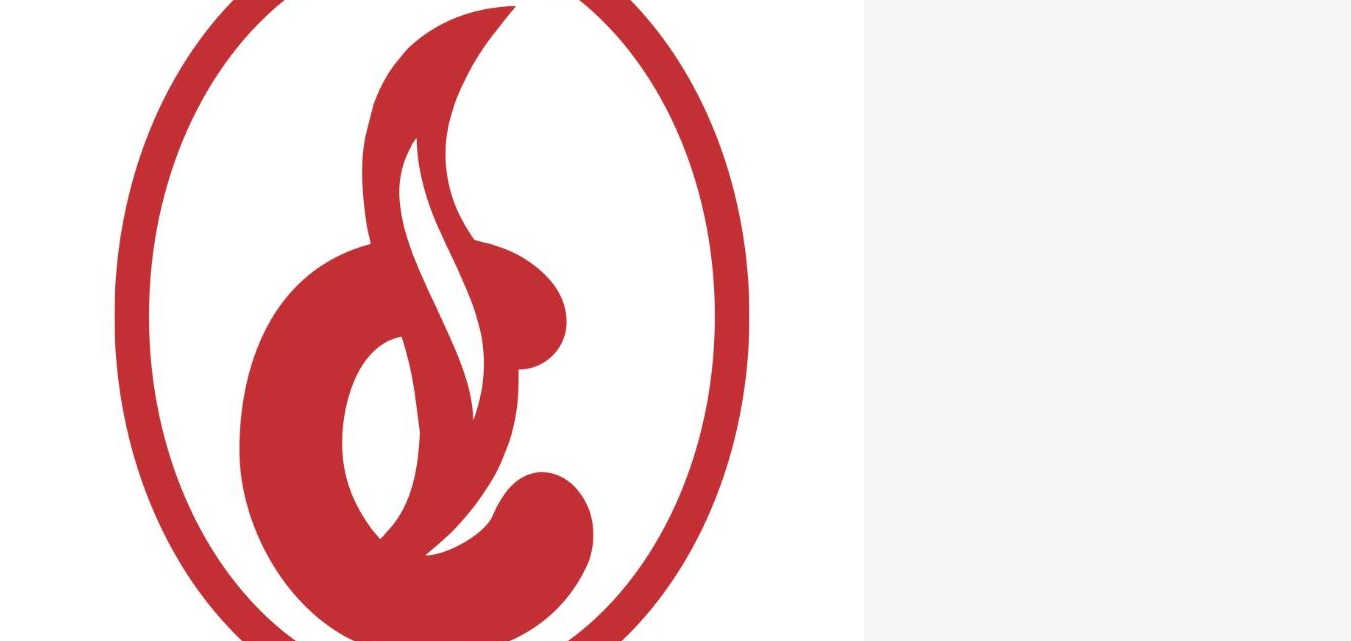 click on "Assess Students" at bounding box center (512, 3101) 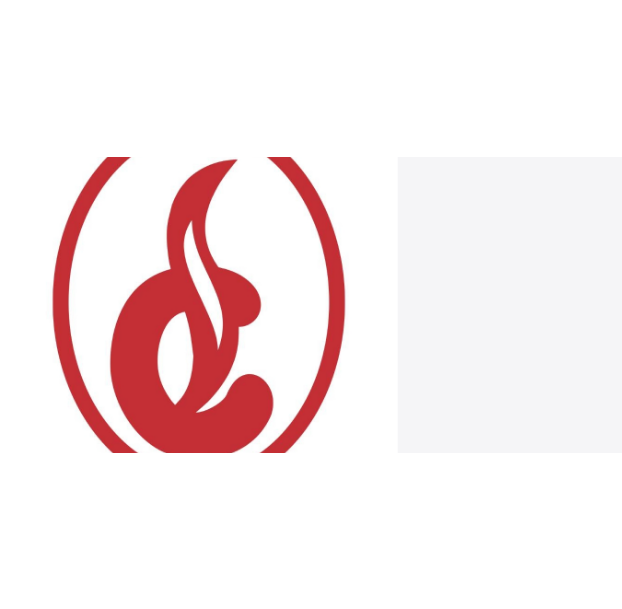 scroll, scrollTop: 0, scrollLeft: 0, axis: both 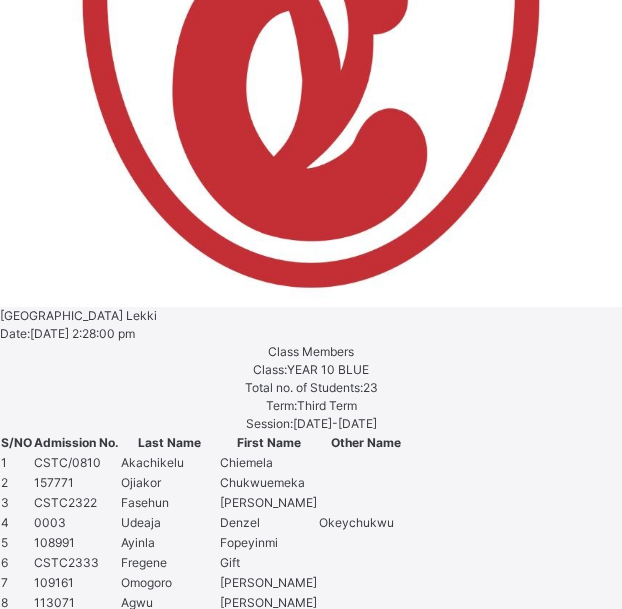 click at bounding box center [2459, 4519] 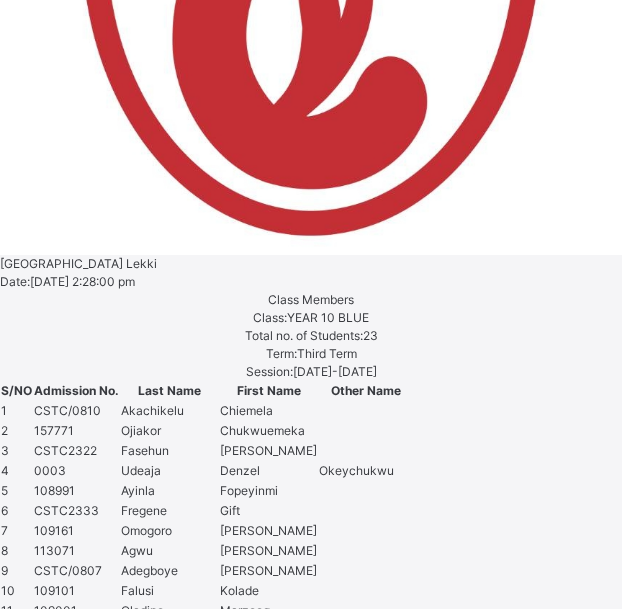 scroll, scrollTop: 1047, scrollLeft: 0, axis: vertical 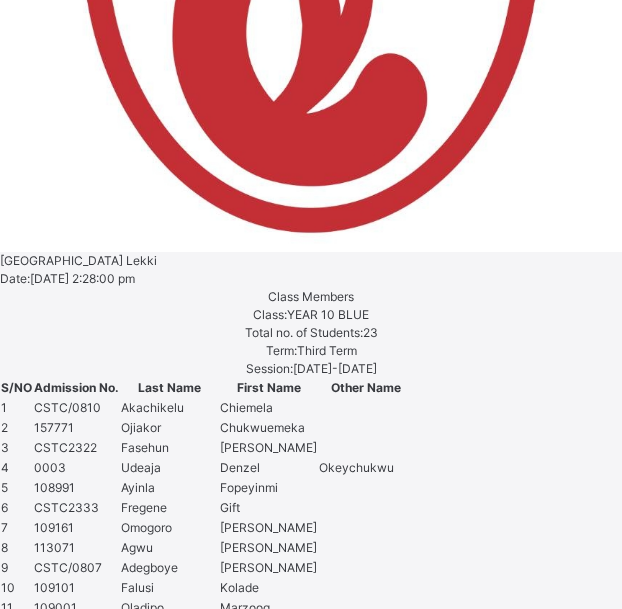 click at bounding box center [2459, 5103] 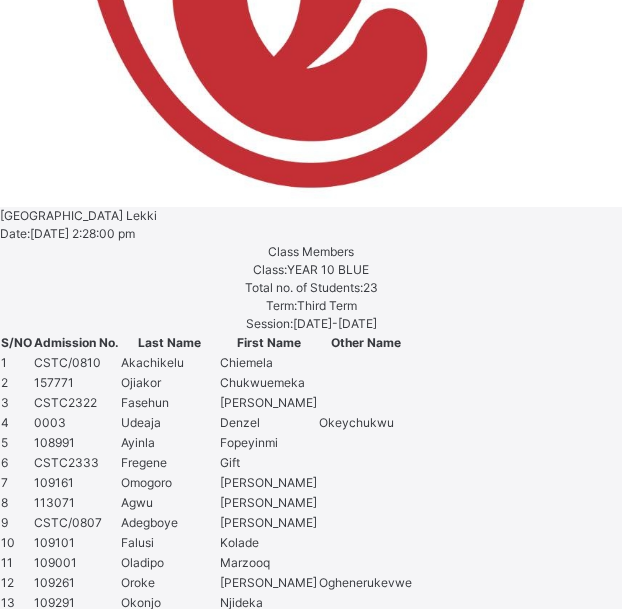 scroll, scrollTop: 1074, scrollLeft: 0, axis: vertical 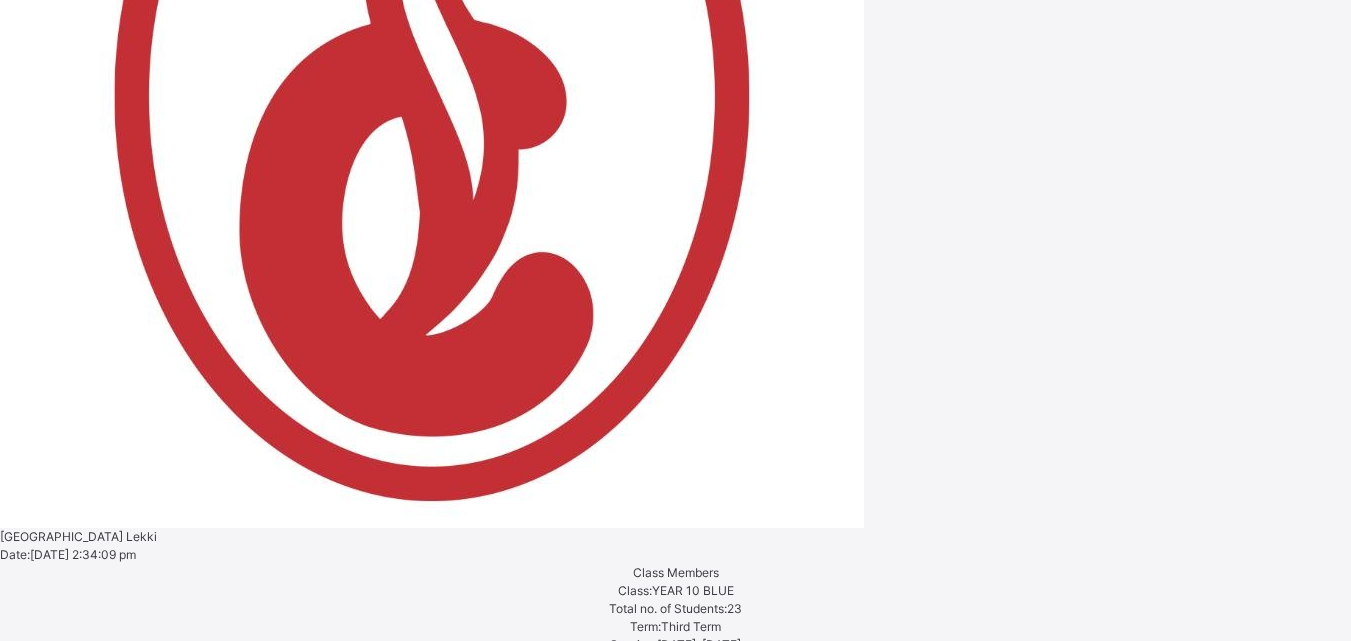 click on "Save Entries" at bounding box center (55, 4815) 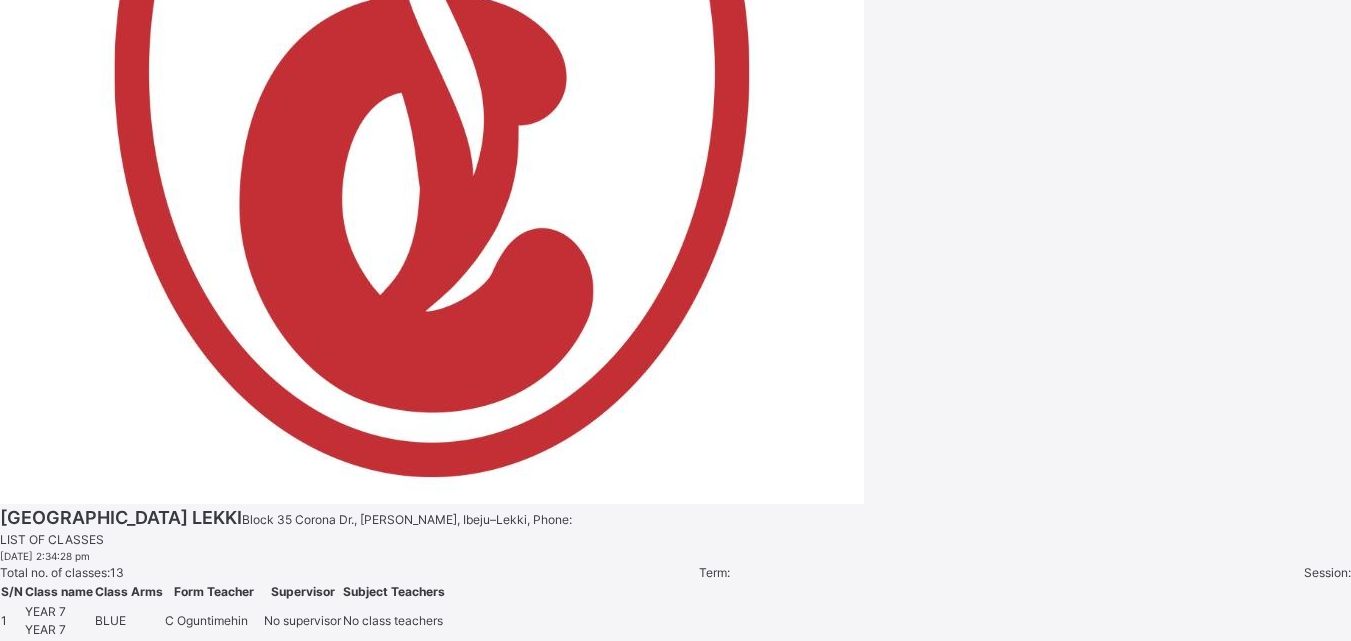 scroll, scrollTop: 0, scrollLeft: 0, axis: both 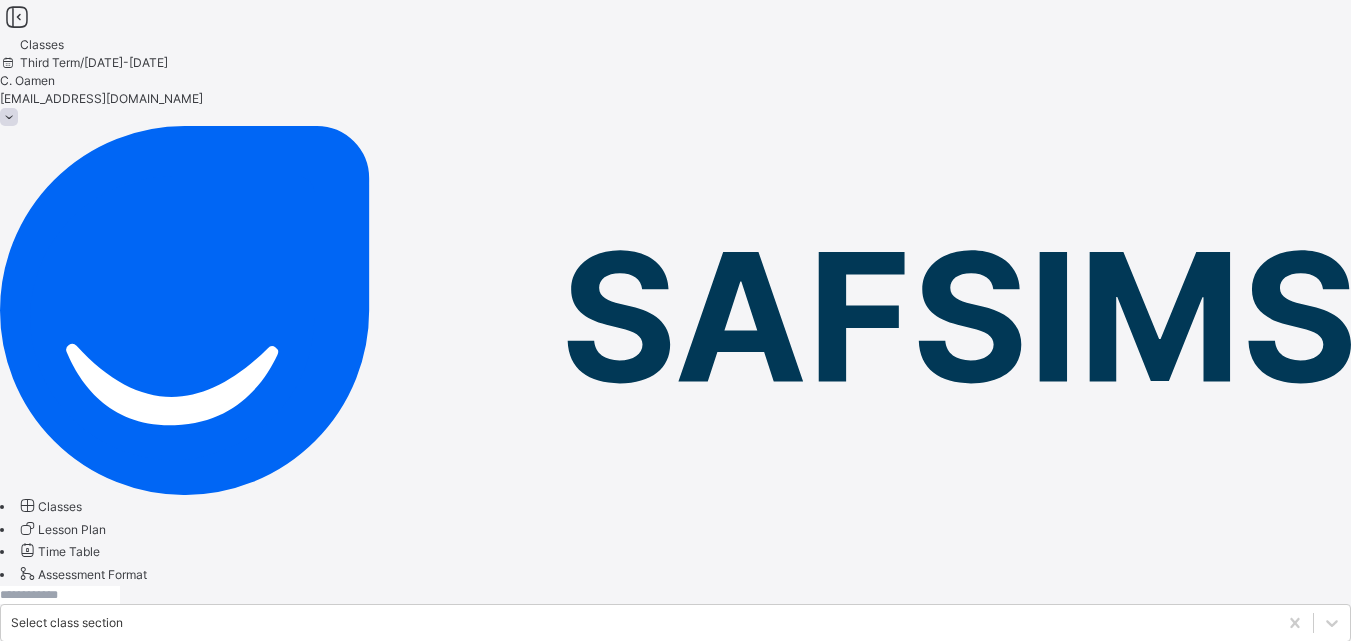 click on "YEAR 10   GREEN" at bounding box center (98, 1057) 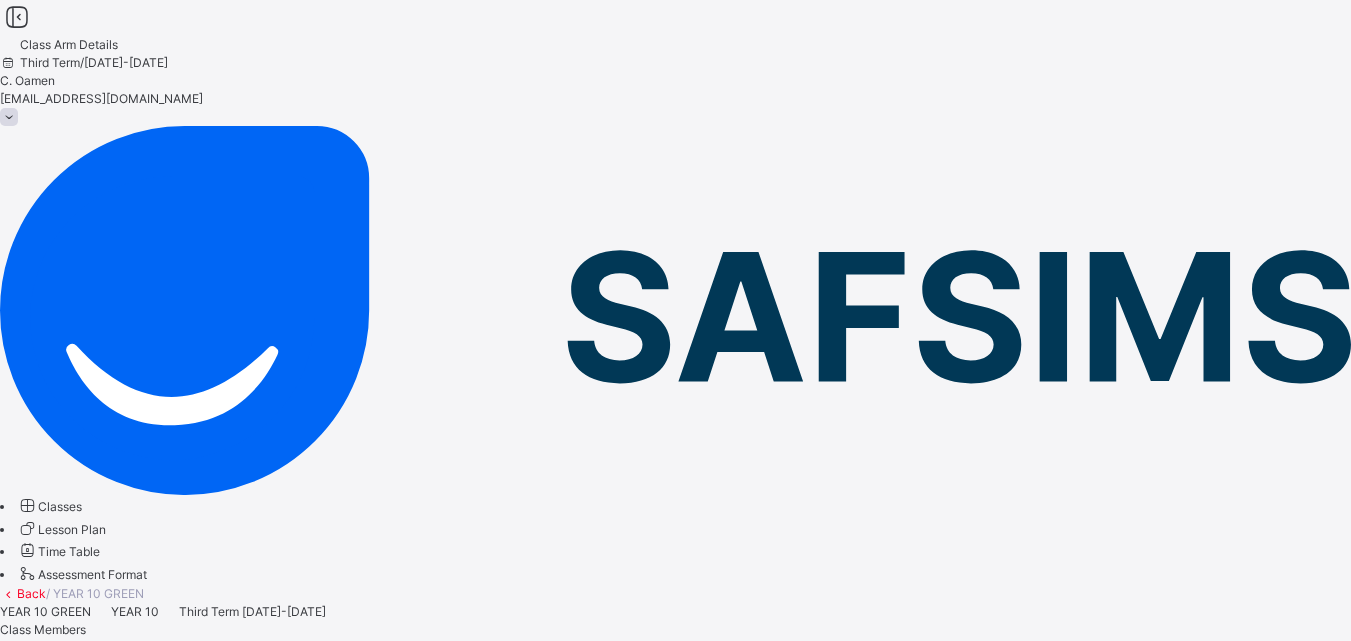 click on "Subjects" at bounding box center [24, 647] 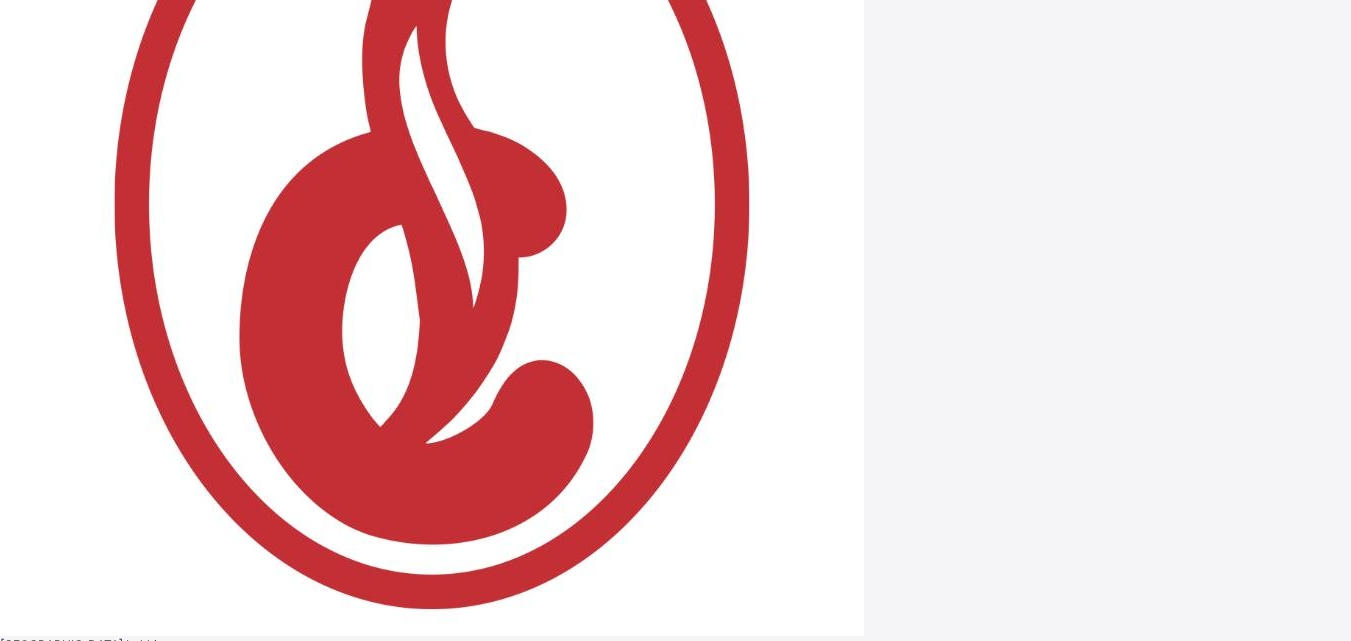 scroll, scrollTop: 1105, scrollLeft: 0, axis: vertical 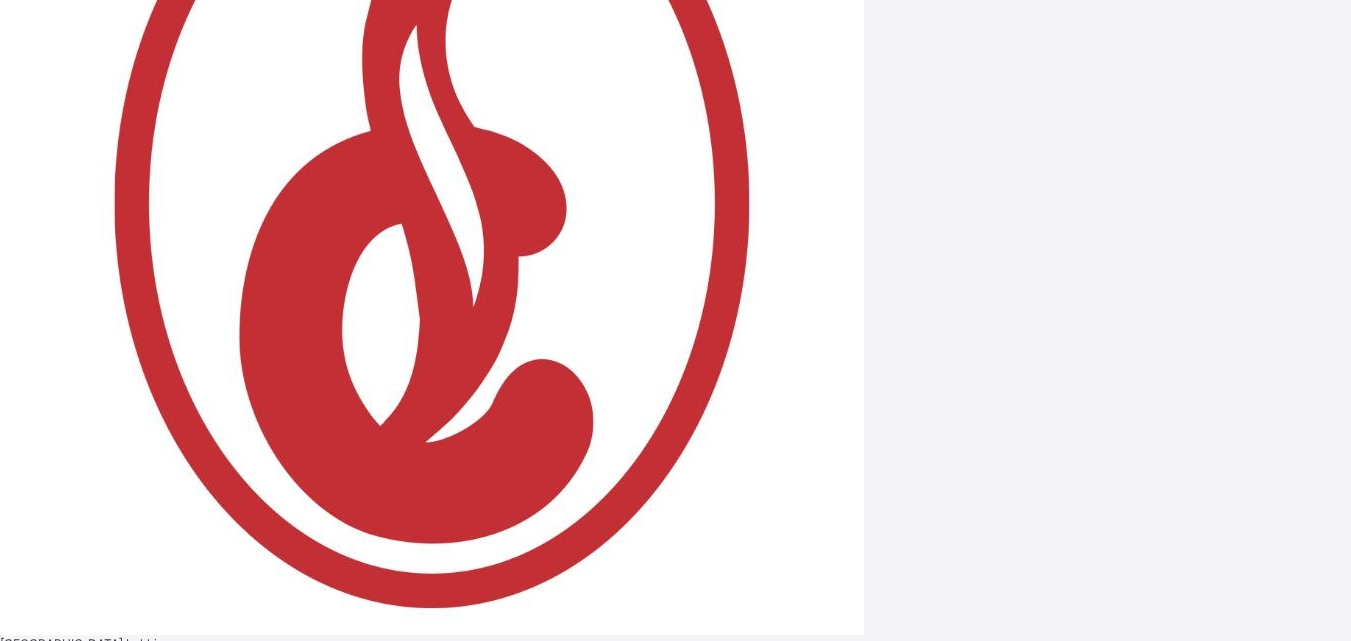 click on "Assess Students" at bounding box center [512, 2988] 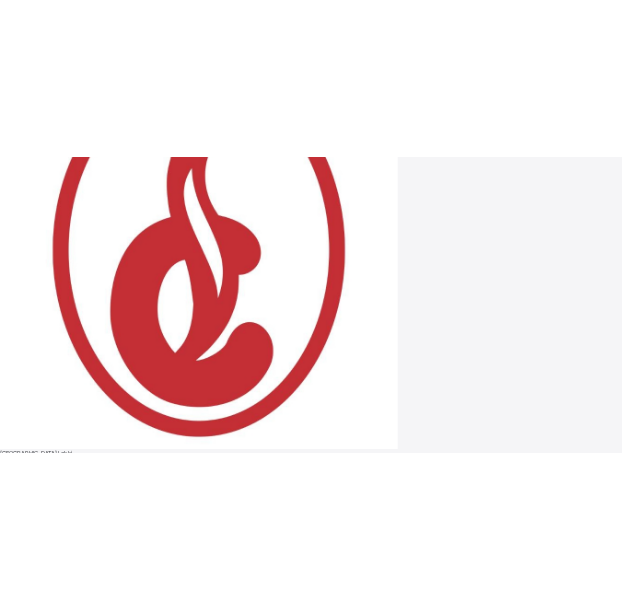 scroll, scrollTop: 0, scrollLeft: 0, axis: both 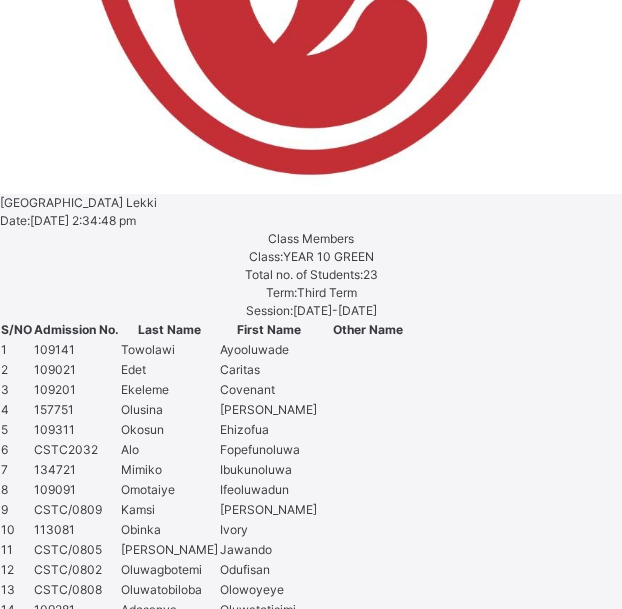 click at bounding box center [2461, 4402] 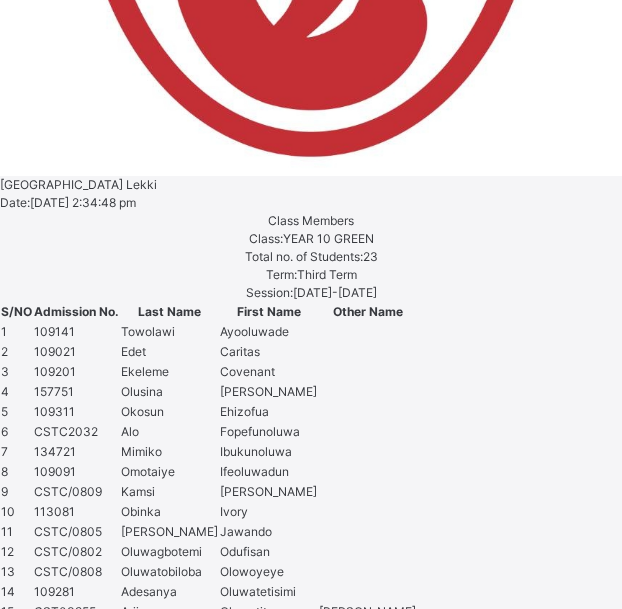 scroll, scrollTop: 1119, scrollLeft: 0, axis: vertical 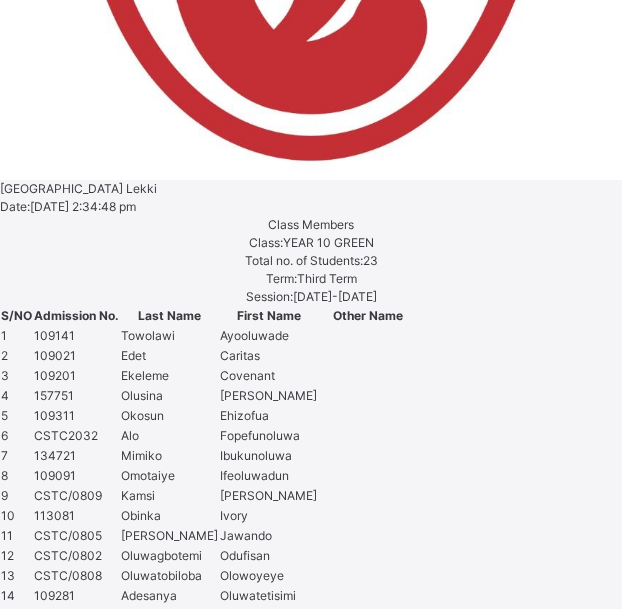 click on "37.20" at bounding box center (2639, 5409) 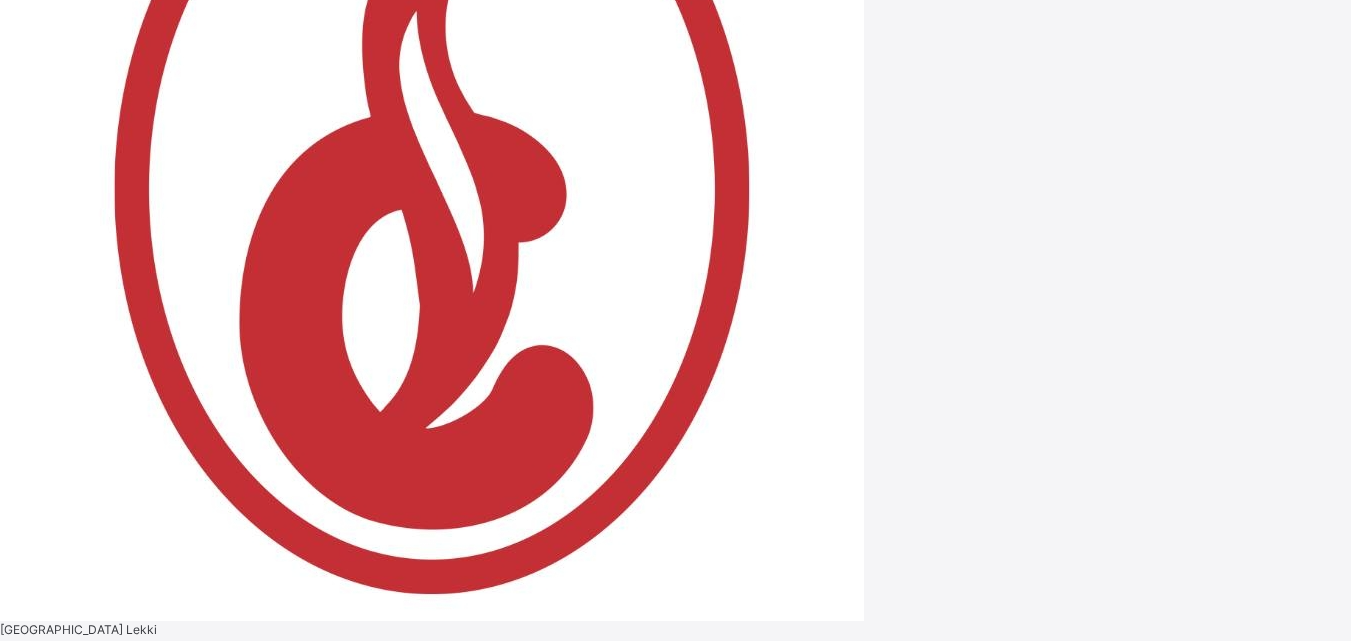 scroll, scrollTop: 377, scrollLeft: 139, axis: both 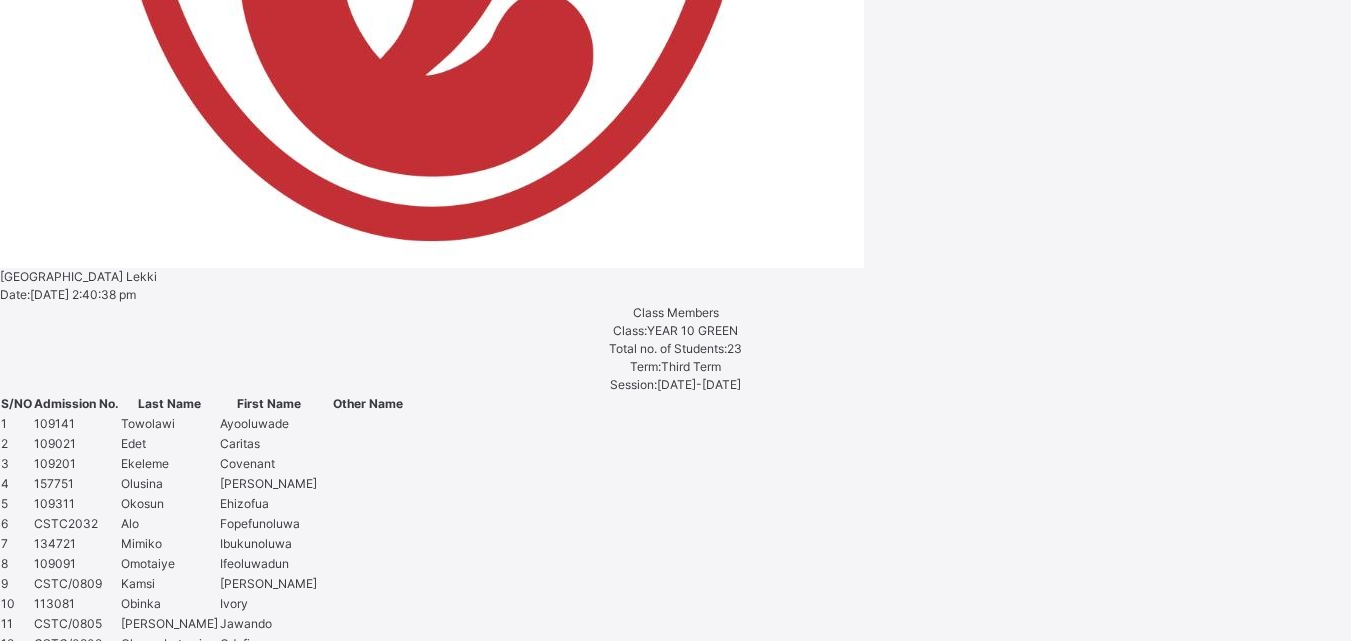 click on "×" at bounding box center (675, 3339) 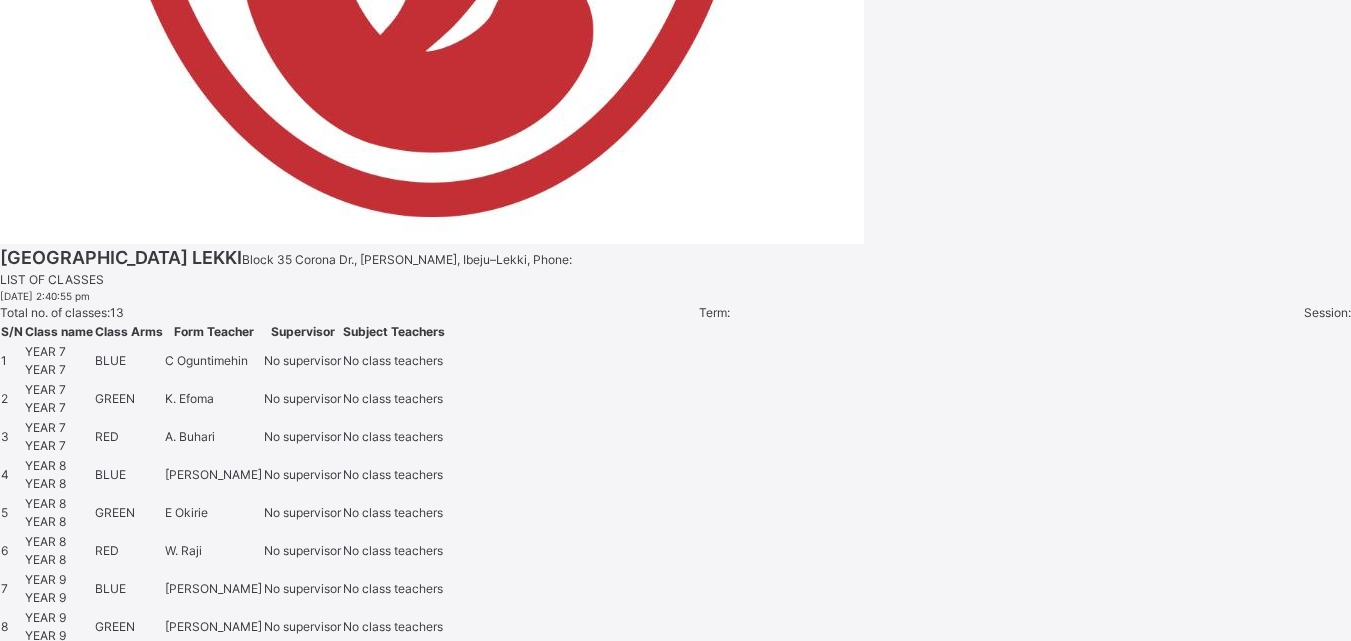scroll, scrollTop: 0, scrollLeft: 0, axis: both 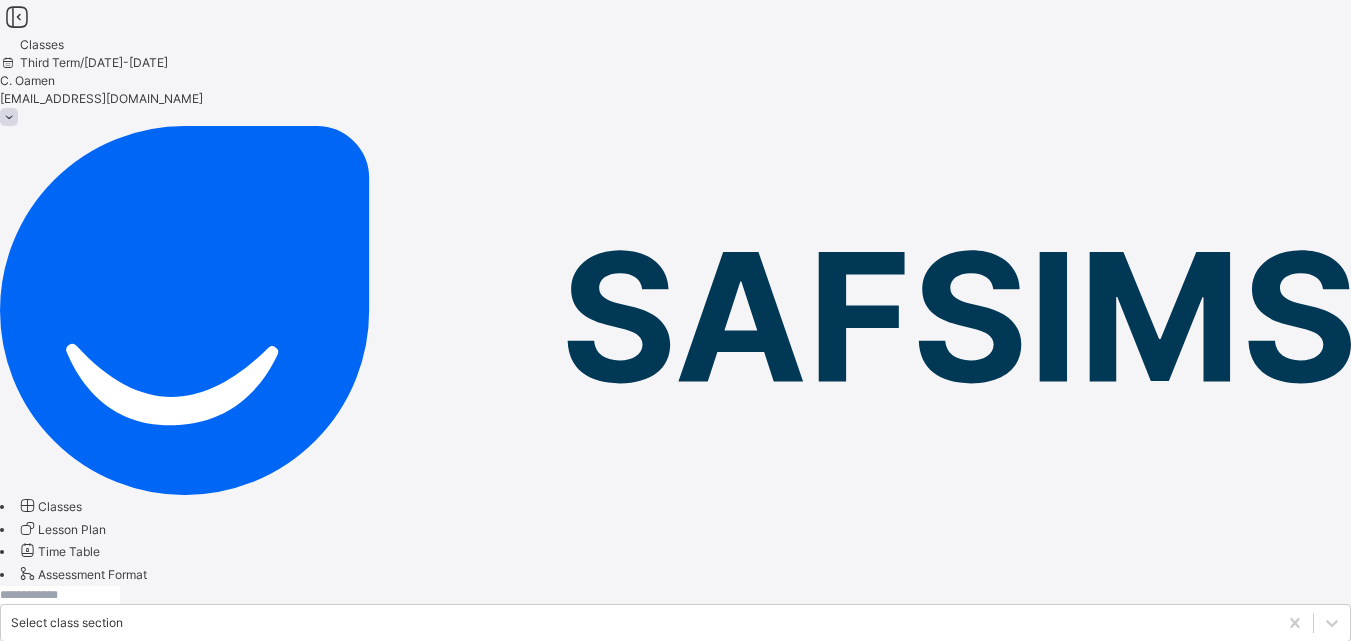 click on "YEAR 10   BLUE" at bounding box center (93, 998) 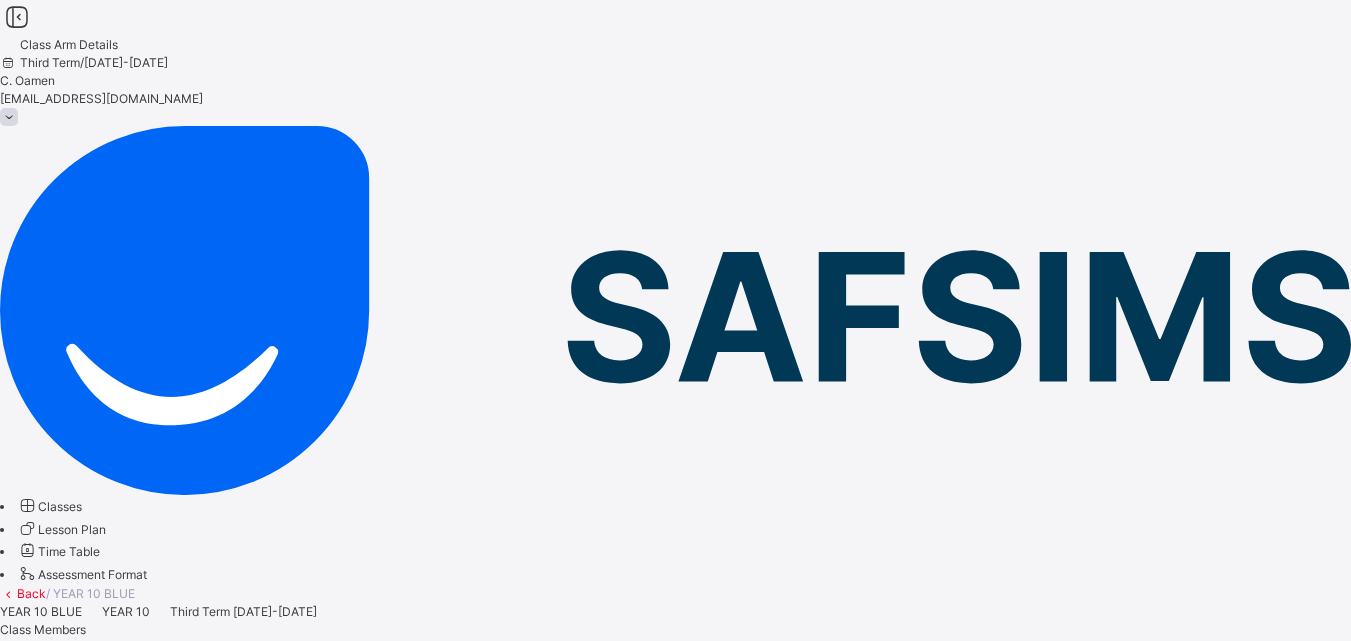 click on "Subjects" at bounding box center (24, 647) 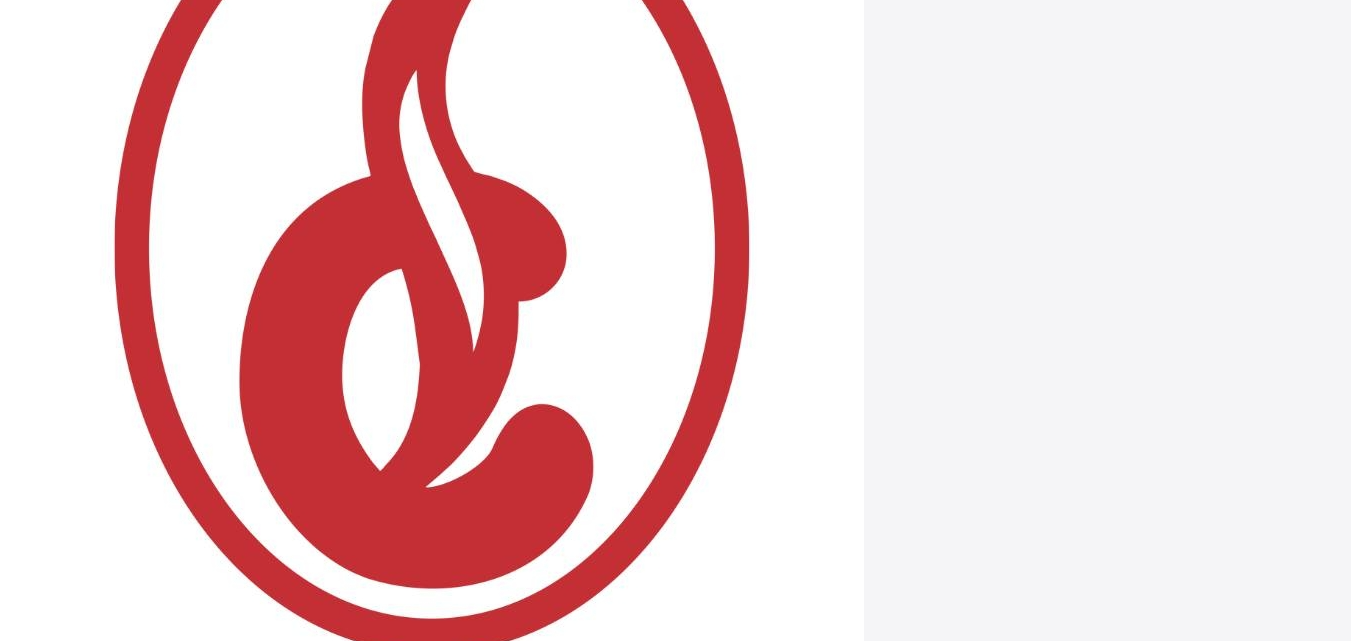 scroll, scrollTop: 1061, scrollLeft: 0, axis: vertical 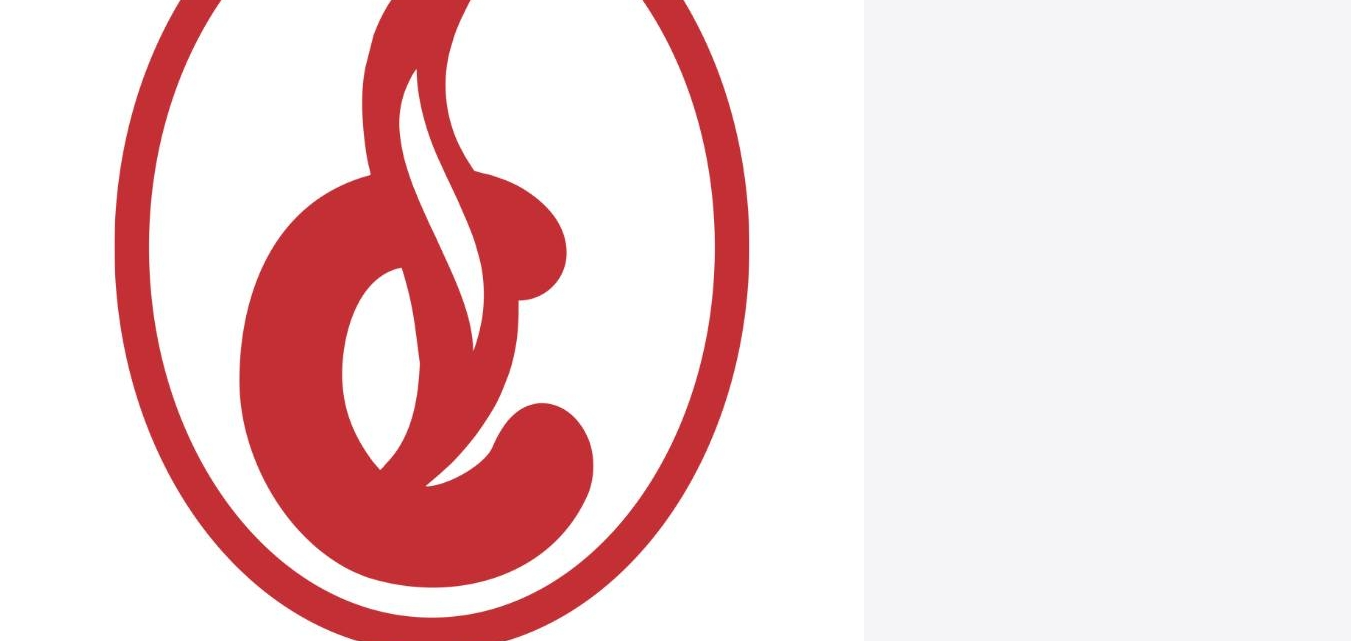 click on "Assess Students" at bounding box center [512, 3032] 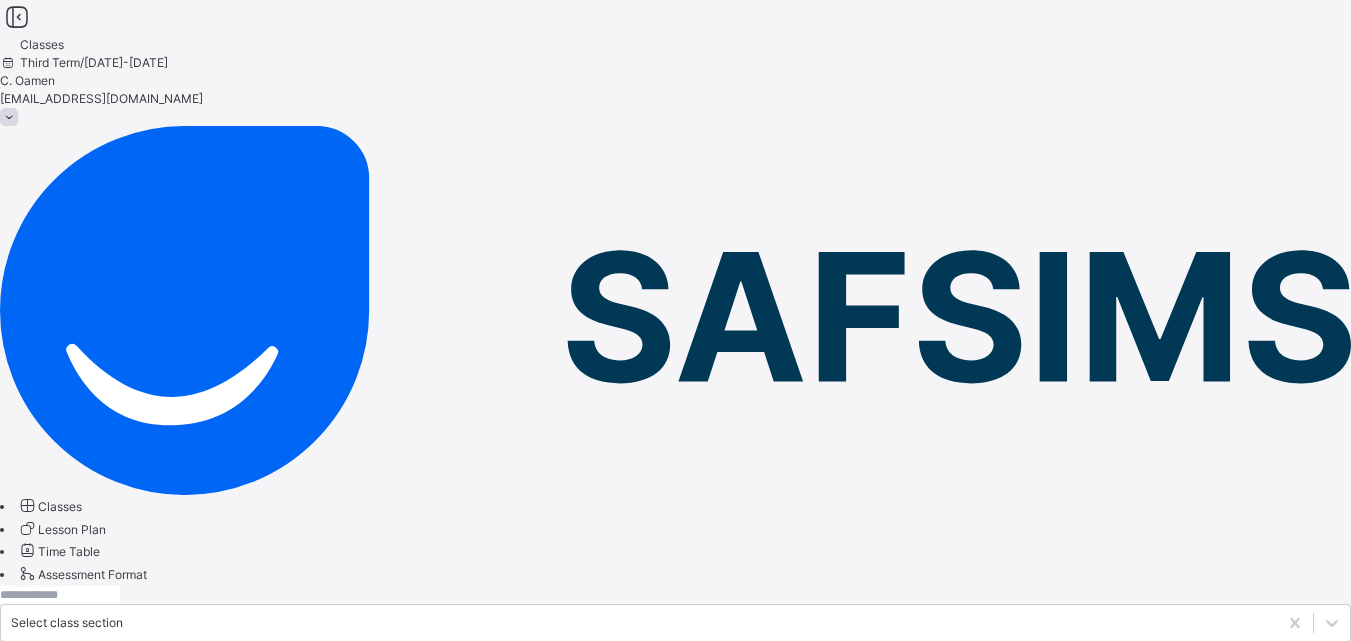 scroll, scrollTop: 74, scrollLeft: 0, axis: vertical 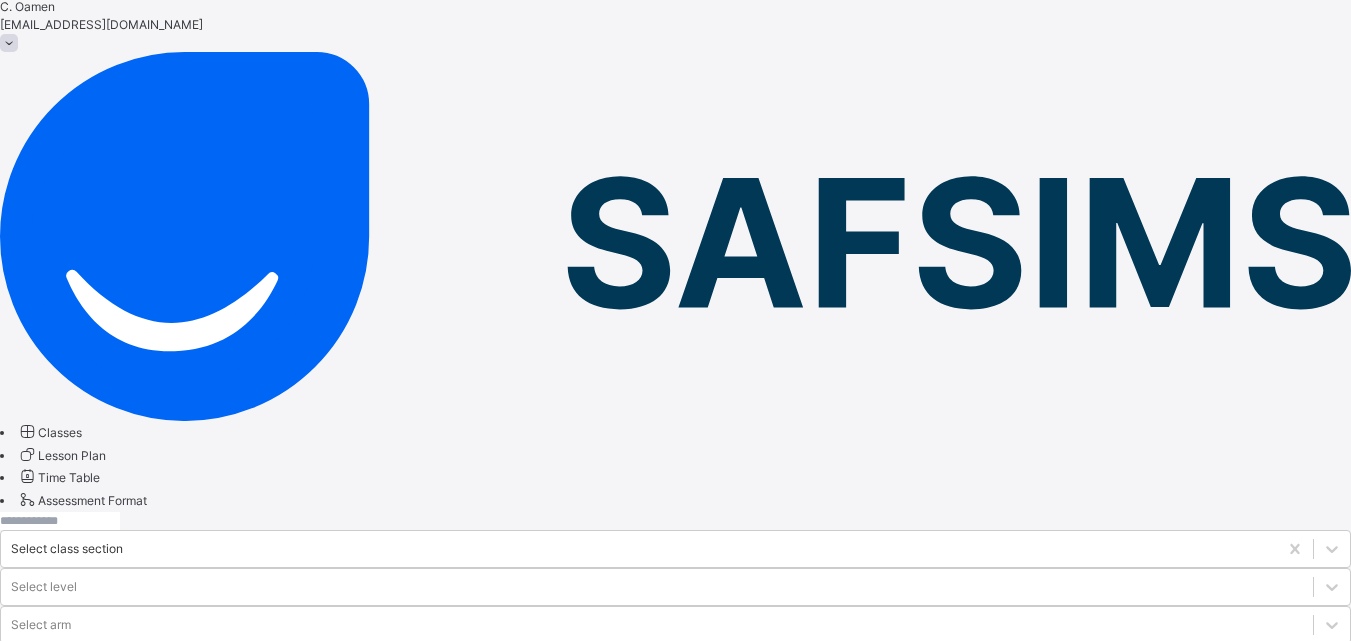 click on "YEAR 11   BLUE" at bounding box center (92, 1042) 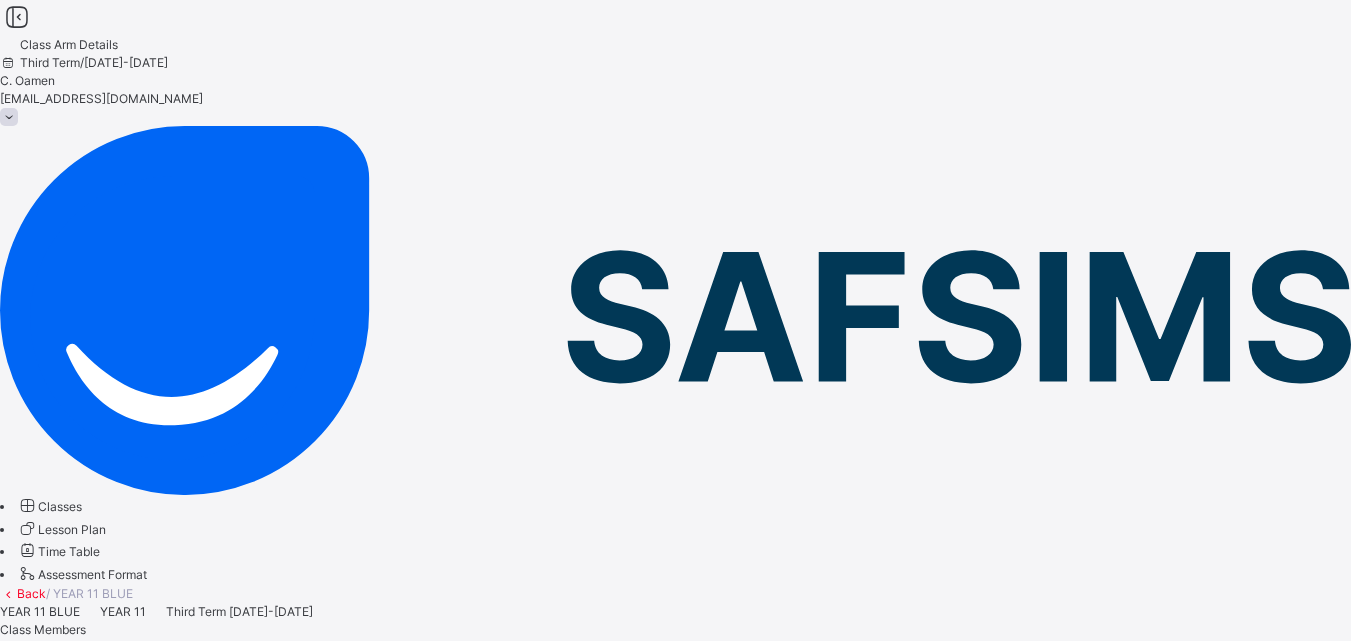 click on "Subjects" at bounding box center [24, 647] 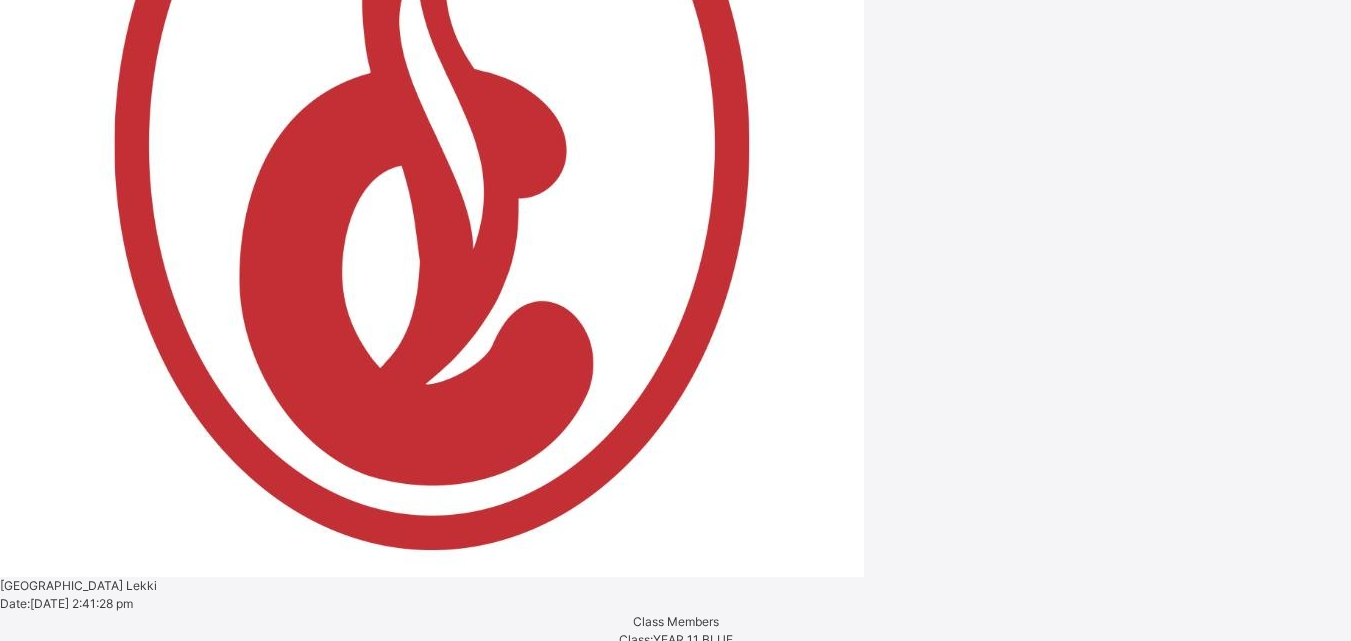 scroll, scrollTop: 1164, scrollLeft: 0, axis: vertical 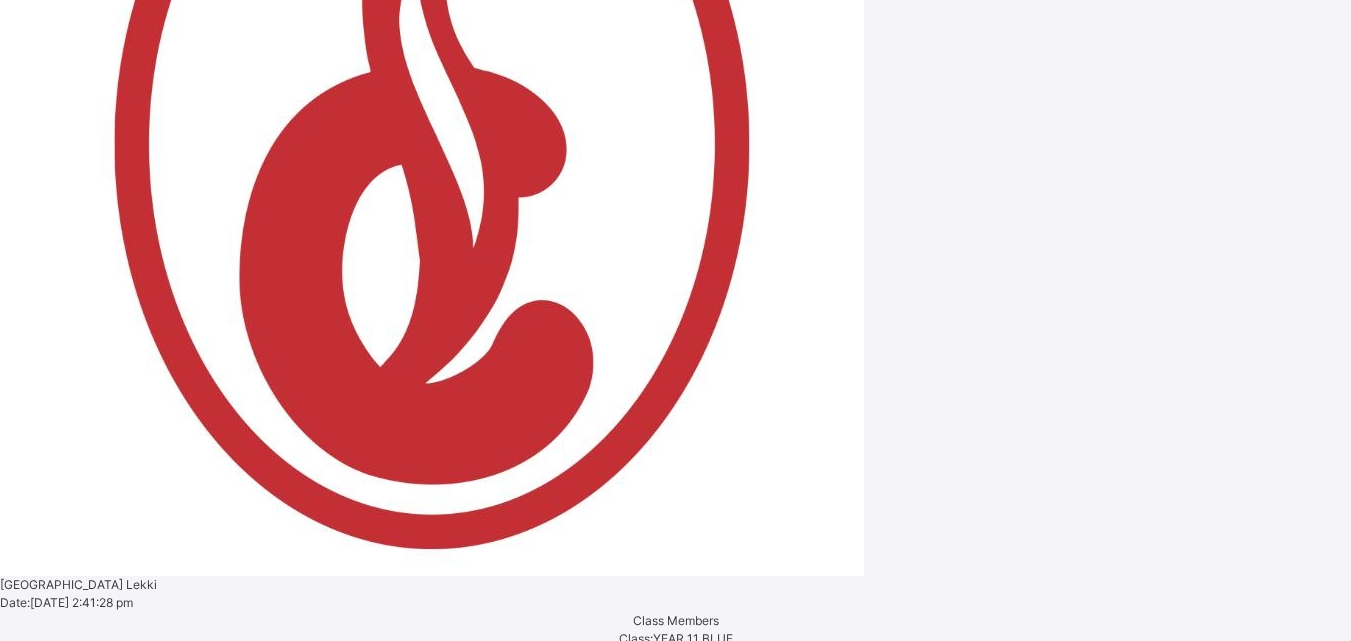 click on "Assess Students" at bounding box center (500, 2481) 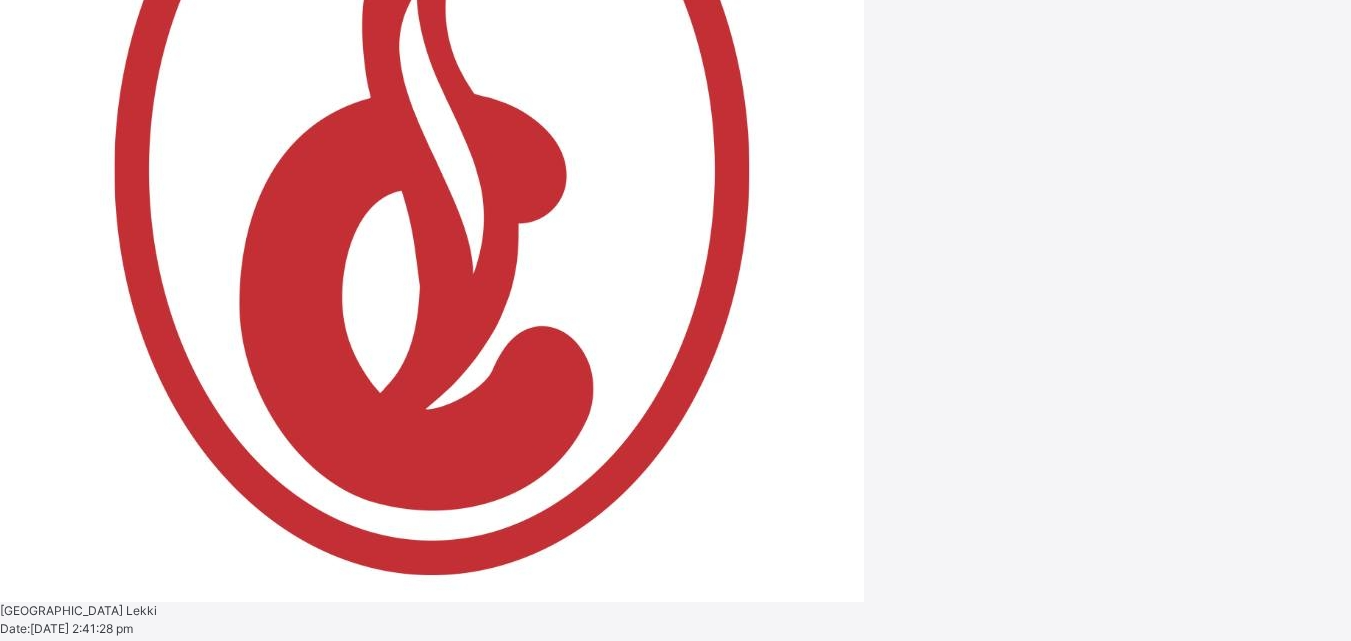 scroll, scrollTop: 1137, scrollLeft: 0, axis: vertical 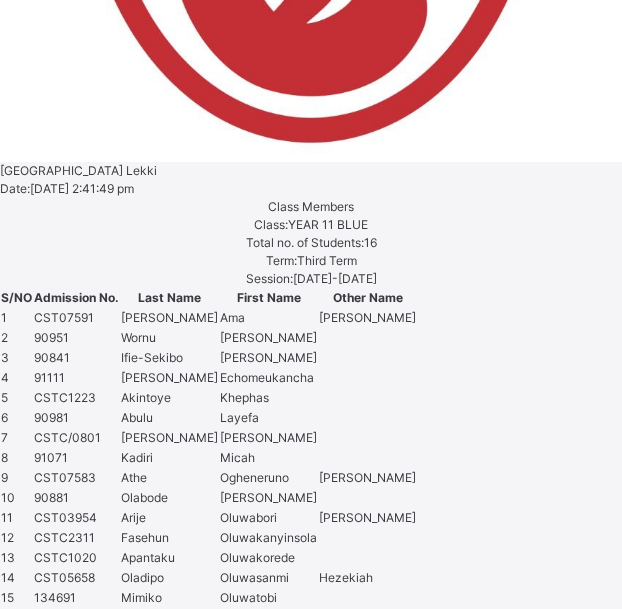 click at bounding box center [2459, 4100] 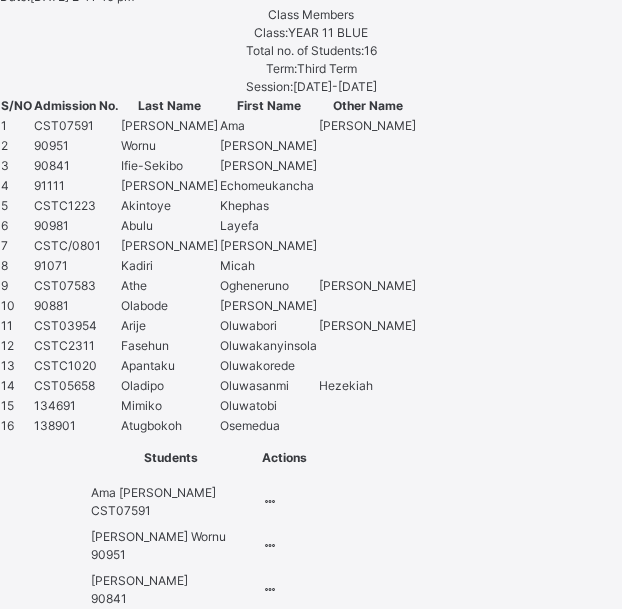 scroll, scrollTop: 1336, scrollLeft: 0, axis: vertical 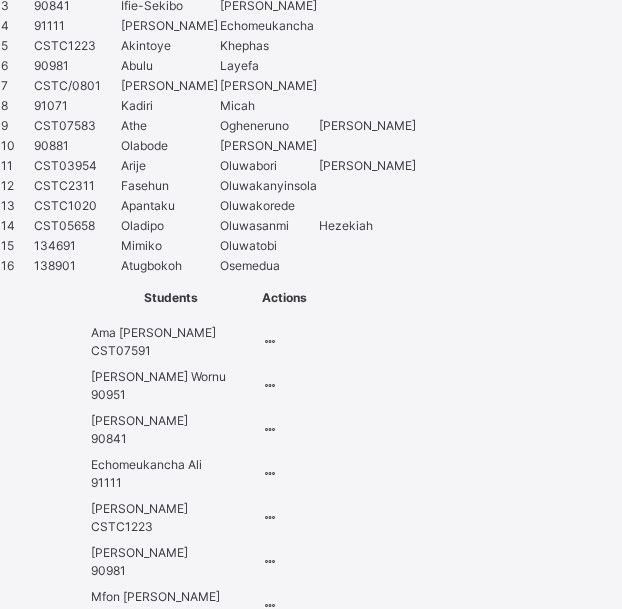 click on "*" at bounding box center (1786, 3840) 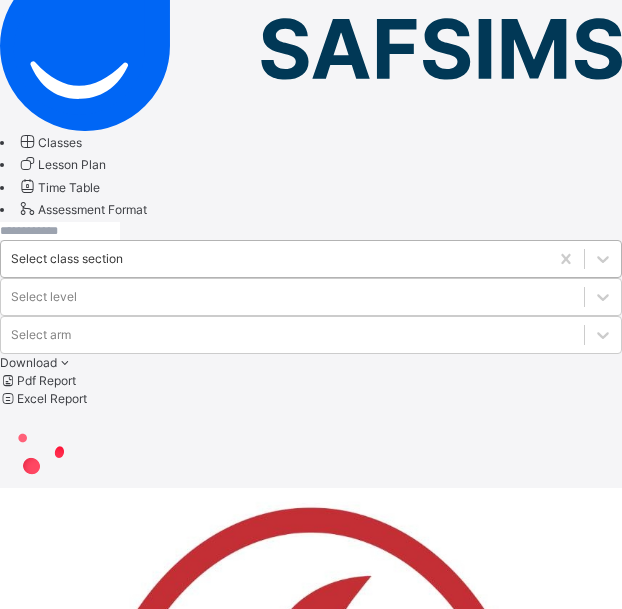 scroll, scrollTop: 698, scrollLeft: 0, axis: vertical 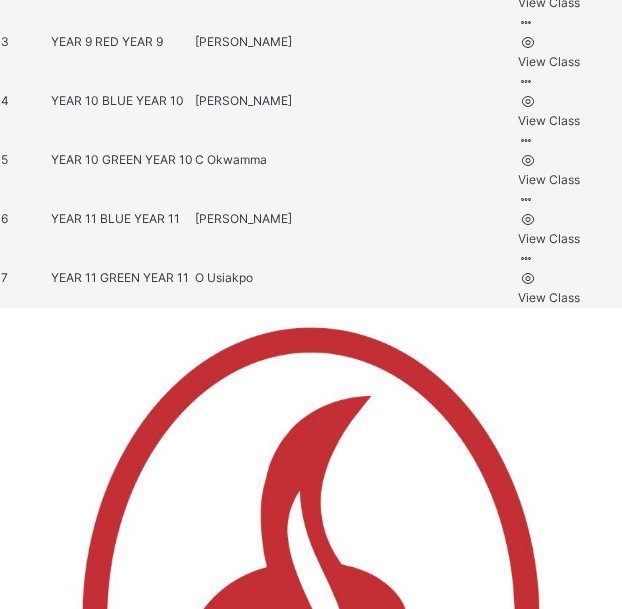 click on "YEAR 11   GREEN" at bounding box center [97, 277] 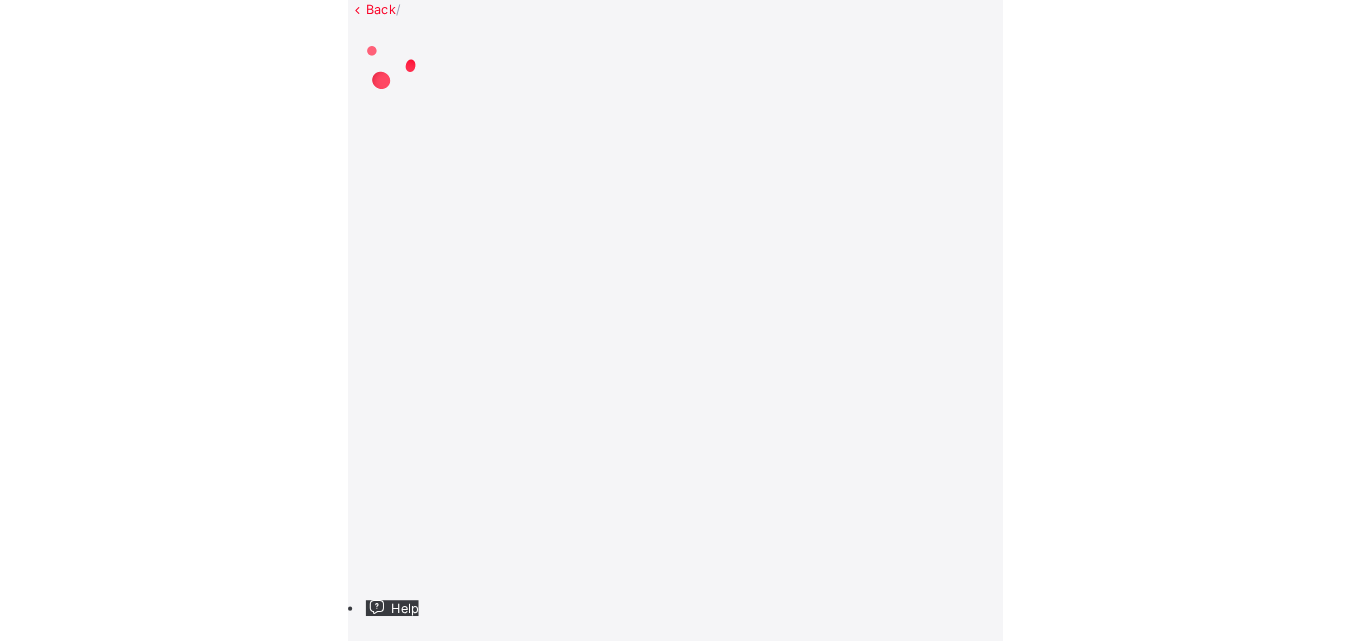 scroll, scrollTop: 0, scrollLeft: 0, axis: both 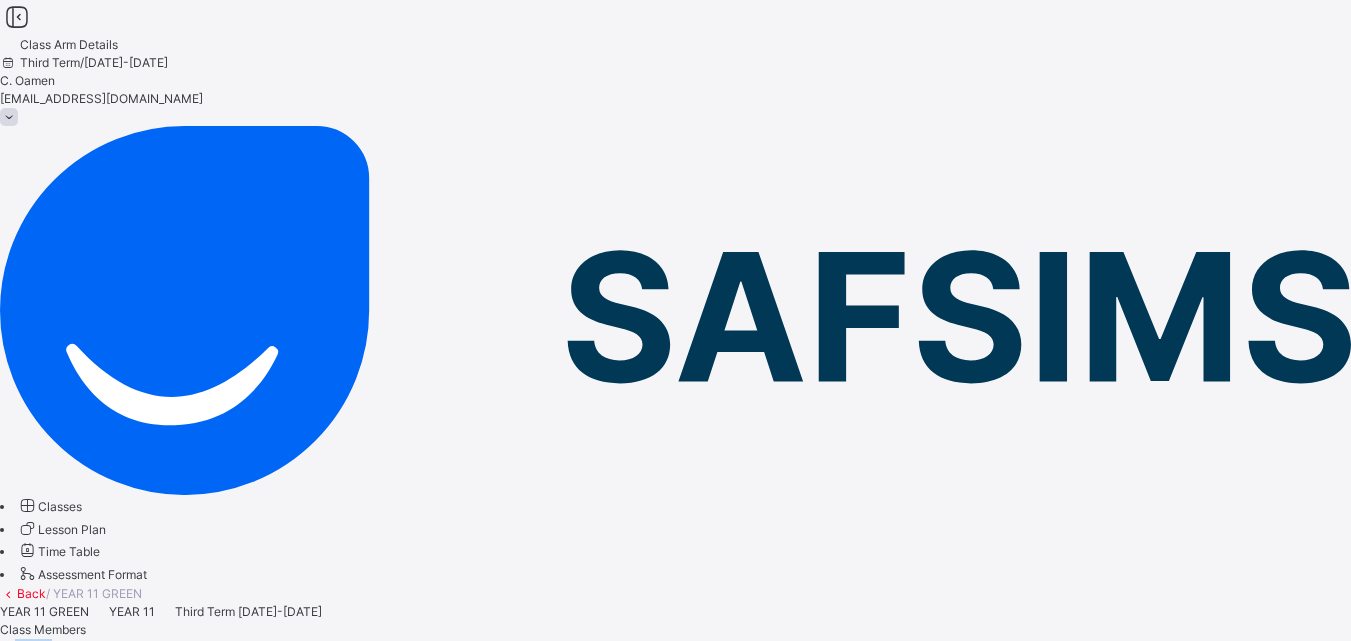 drag, startPoint x: 605, startPoint y: 407, endPoint x: 410, endPoint y: 386, distance: 196.1275 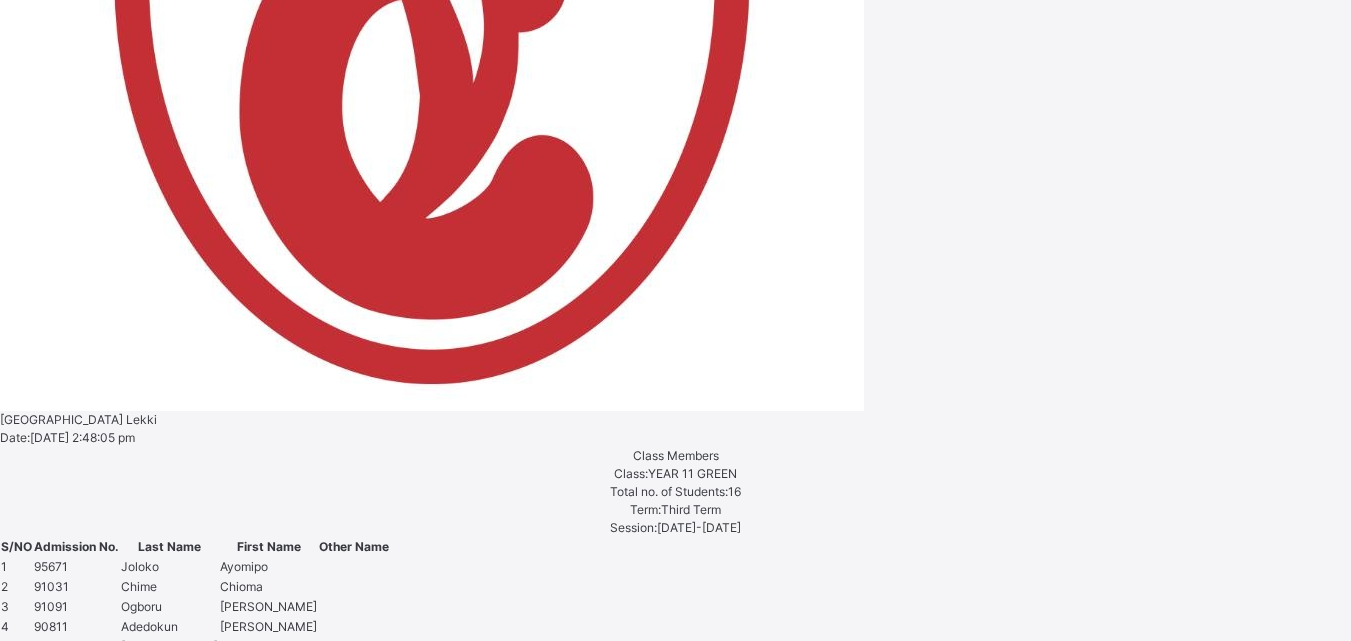 scroll, scrollTop: 1328, scrollLeft: 0, axis: vertical 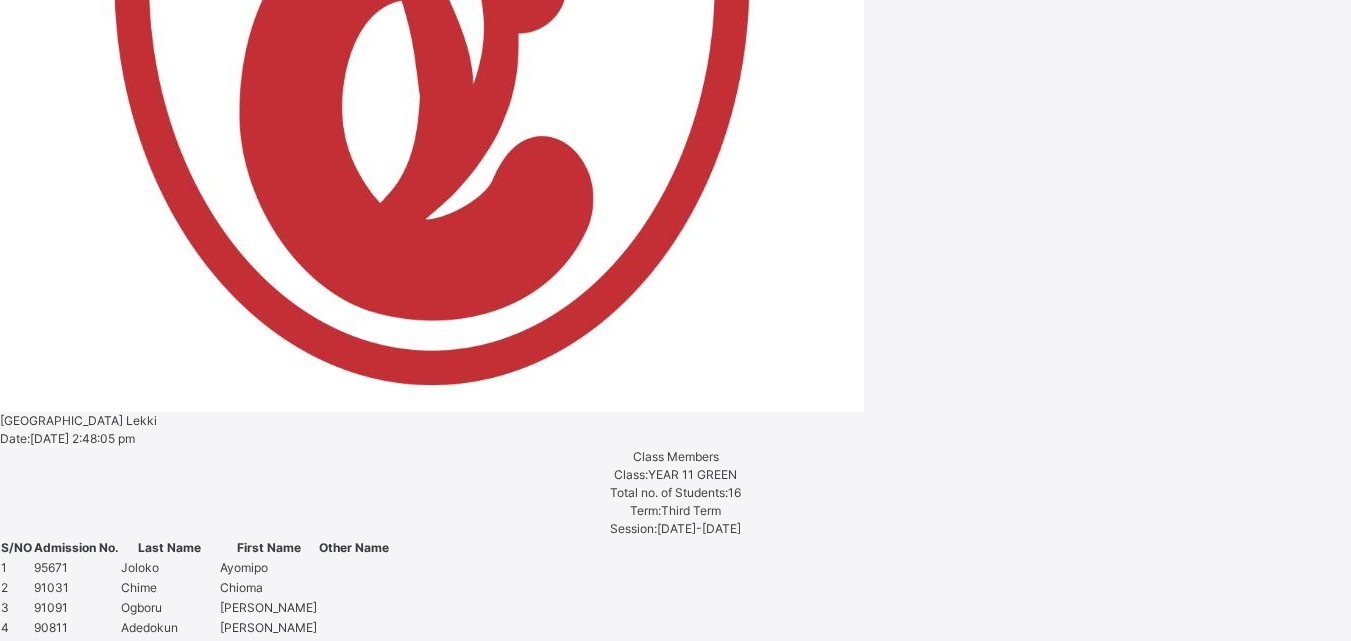 click on "Assess Students" at bounding box center (511, 2317) 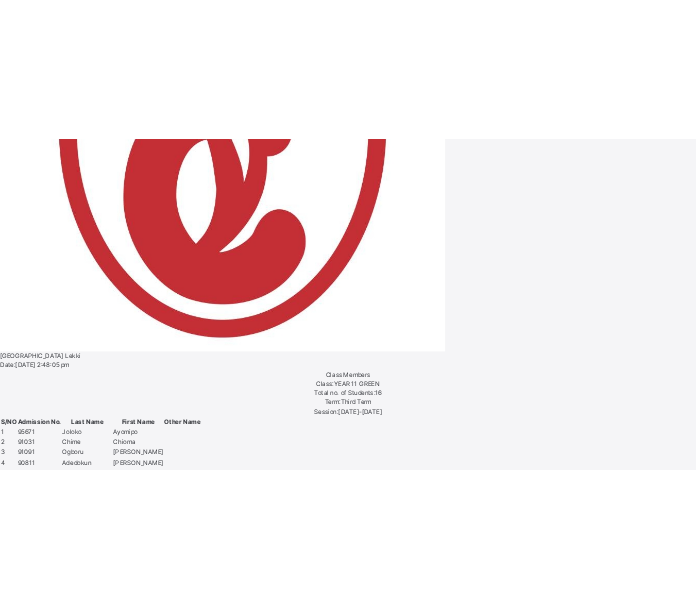 scroll, scrollTop: 0, scrollLeft: 438, axis: horizontal 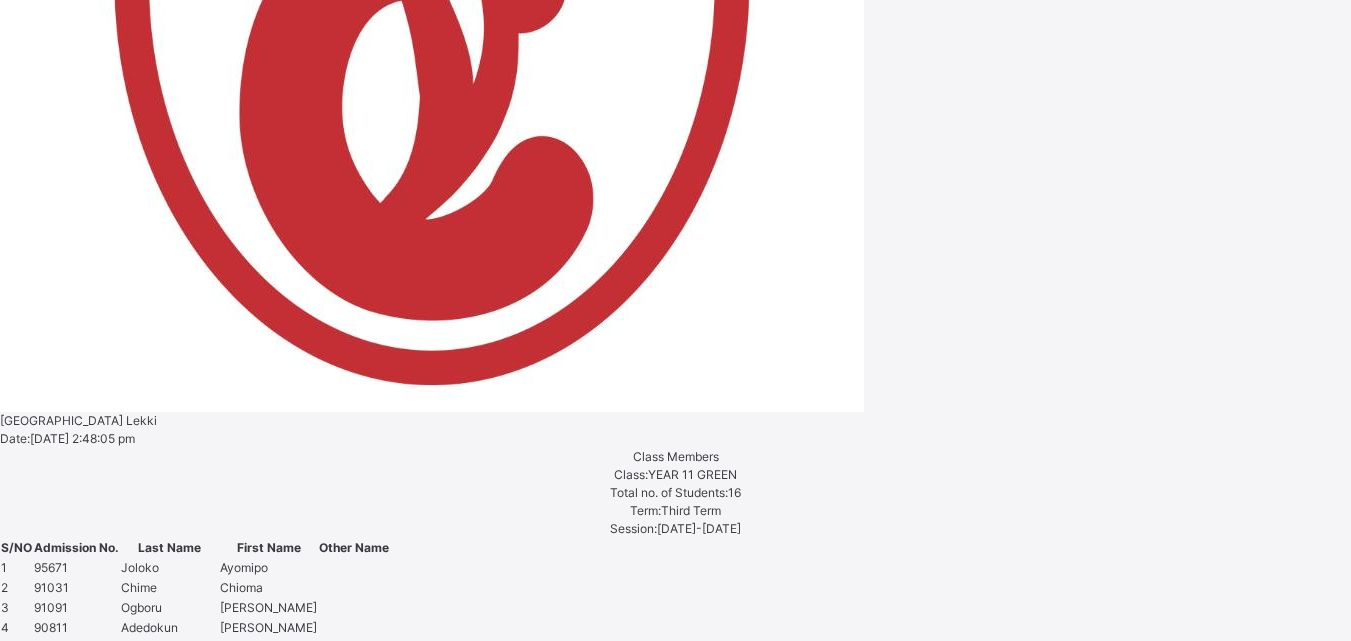 click at bounding box center [2732, 4636] 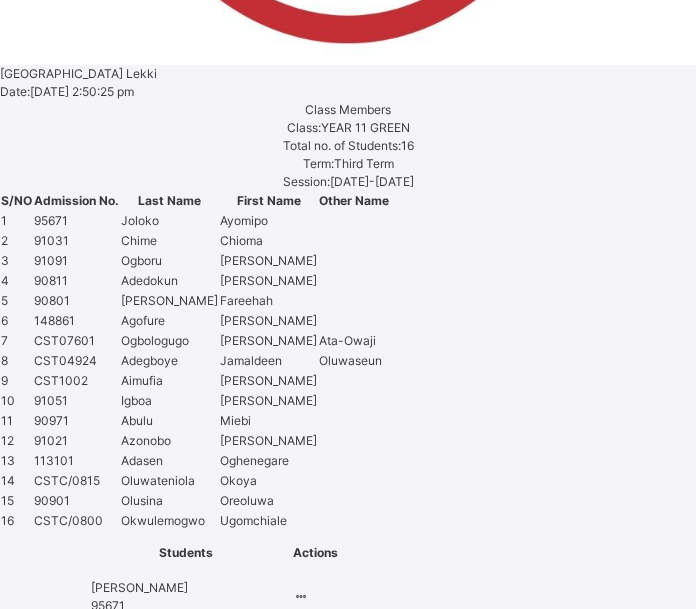 scroll, scrollTop: 0, scrollLeft: 1093, axis: horizontal 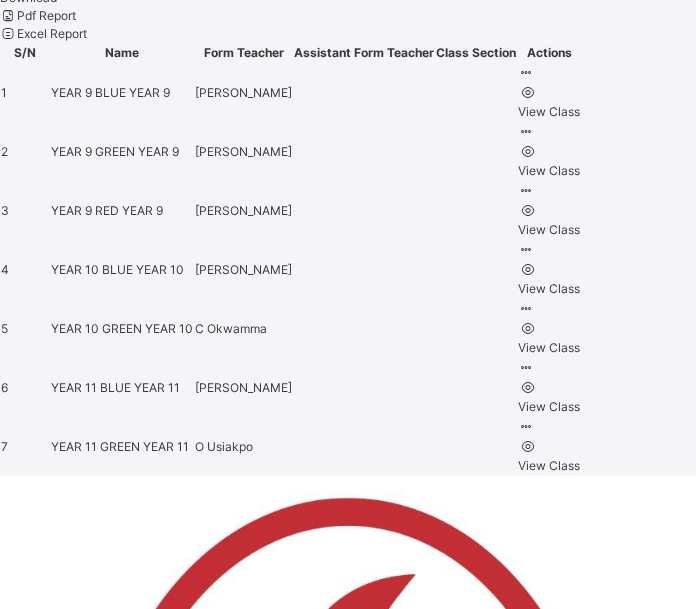 click on "YEAR 11   BLUE" at bounding box center [92, 387] 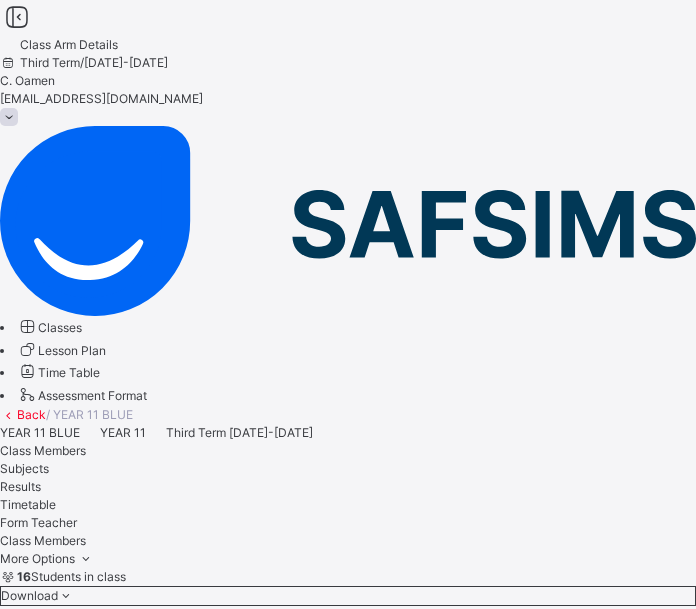 click on "More Options" at bounding box center [47, 558] 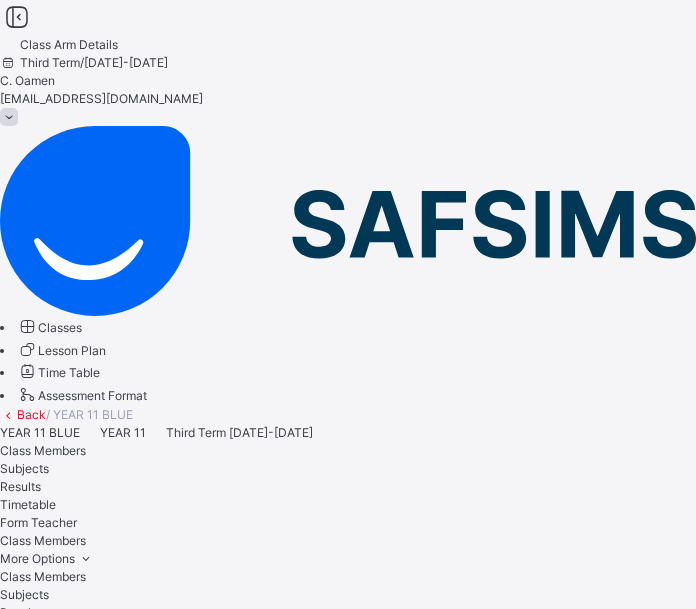 click on "Subjects" at bounding box center (348, 595) 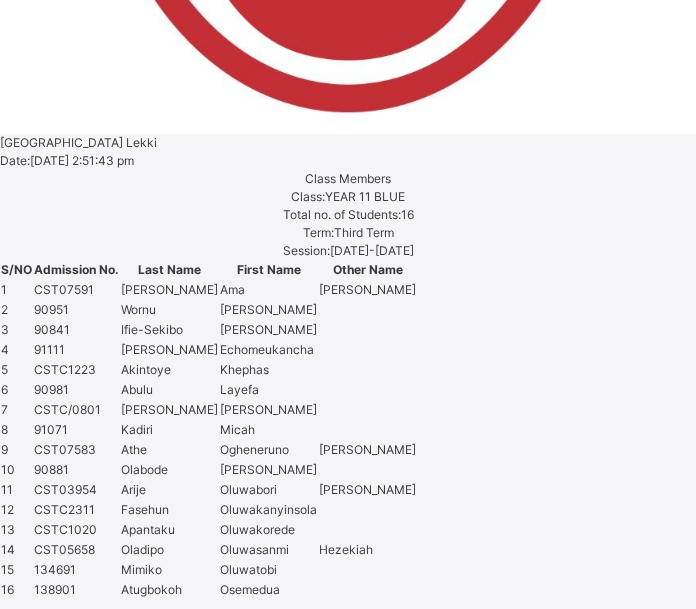 scroll, scrollTop: 1261, scrollLeft: 0, axis: vertical 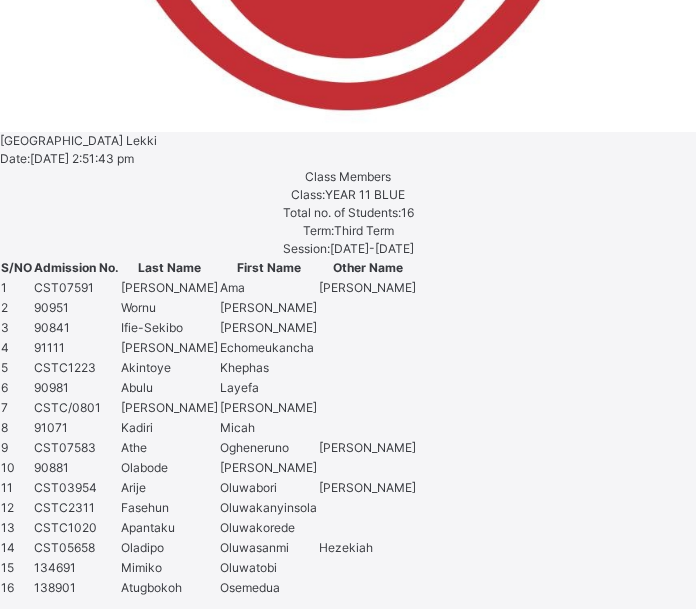 click on "Assess Students" at bounding box center (511, 2037) 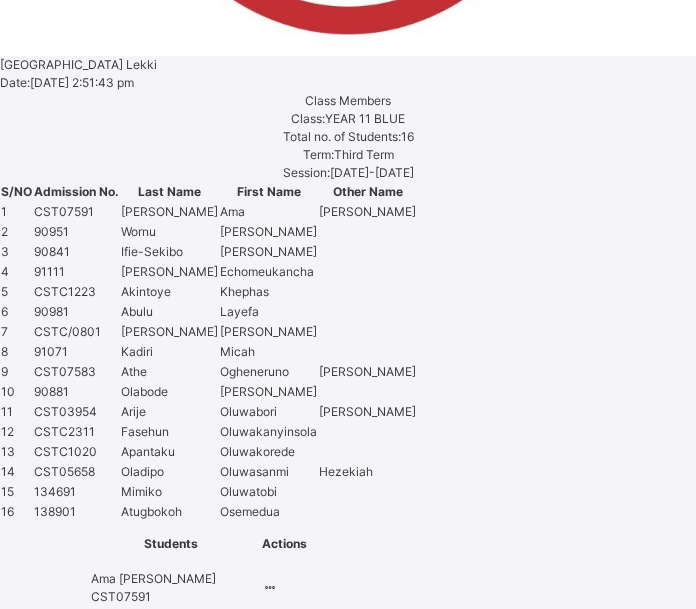 scroll, scrollTop: 1339, scrollLeft: 0, axis: vertical 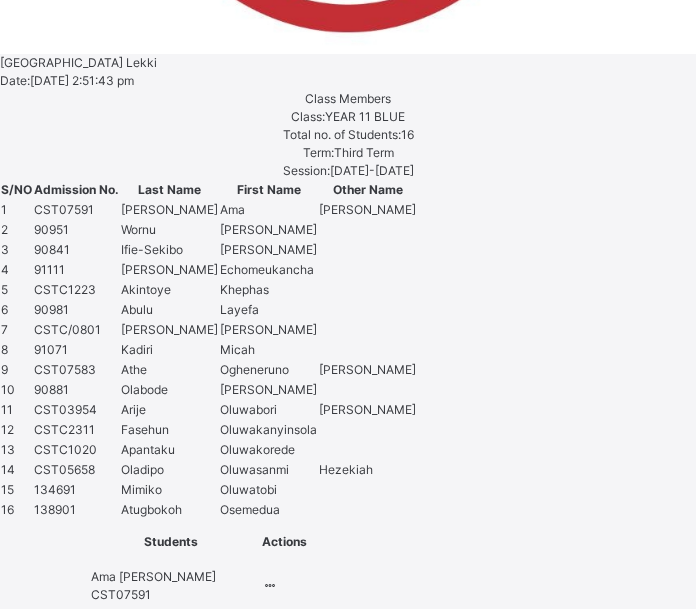 click at bounding box center [2733, 4346] 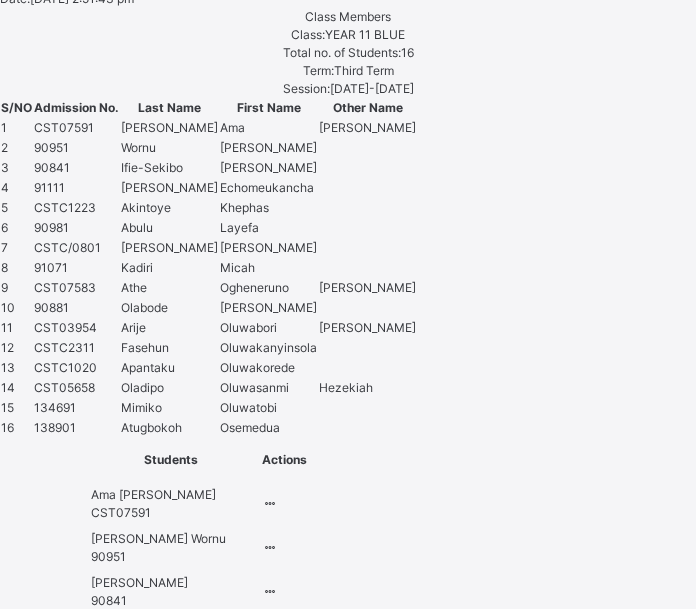 scroll, scrollTop: 1413, scrollLeft: 0, axis: vertical 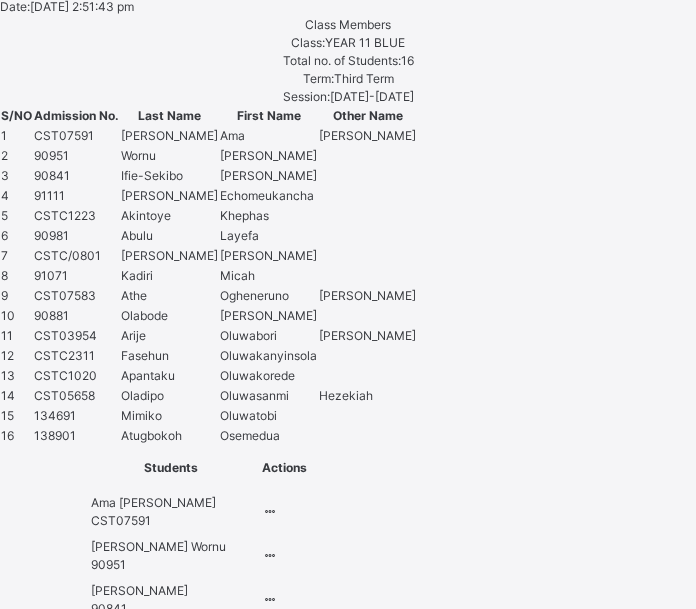 click on "Save Entries" at bounding box center [55, 3699] 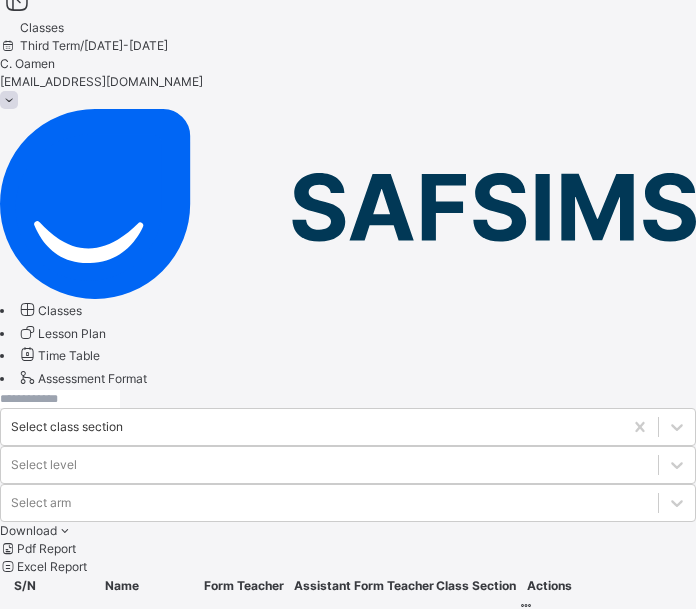 scroll, scrollTop: 550, scrollLeft: 0, axis: vertical 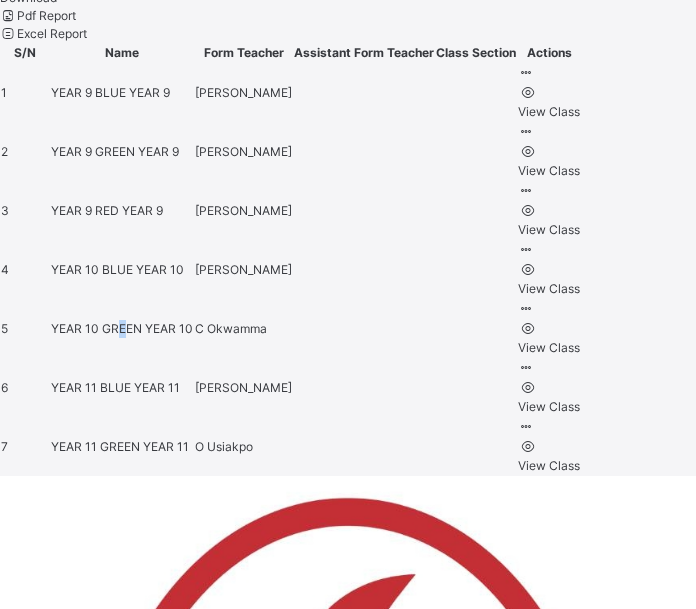click on "YEAR 10   GREEN" at bounding box center [98, 328] 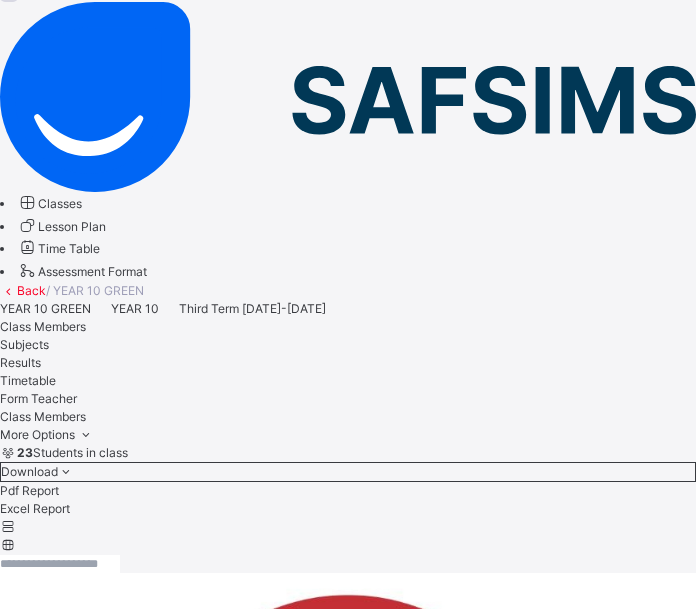 scroll, scrollTop: 125, scrollLeft: 0, axis: vertical 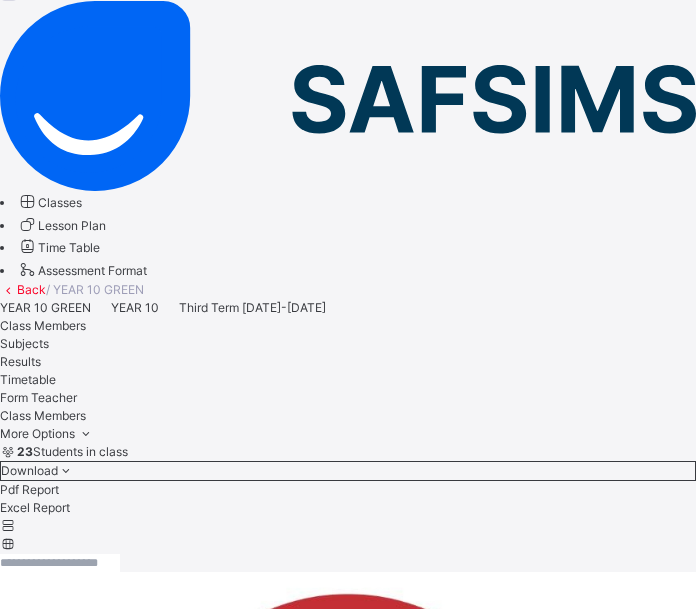 click on "More Options" at bounding box center [47, 433] 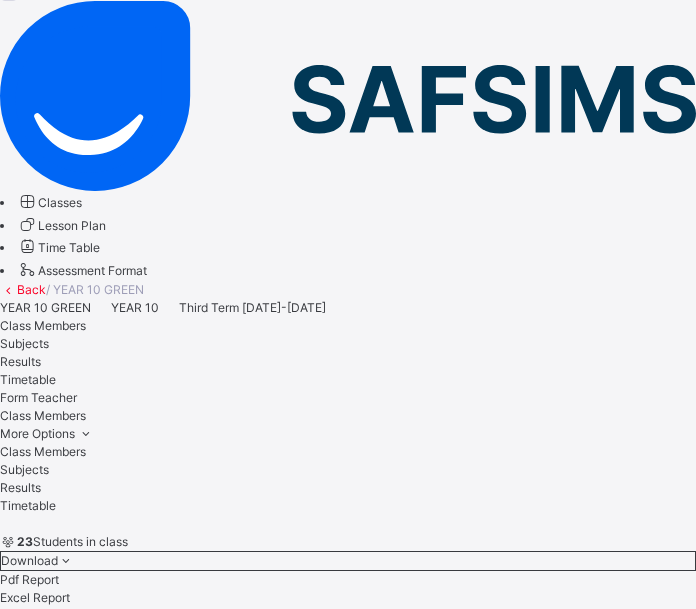 click on "Subjects" at bounding box center [348, 470] 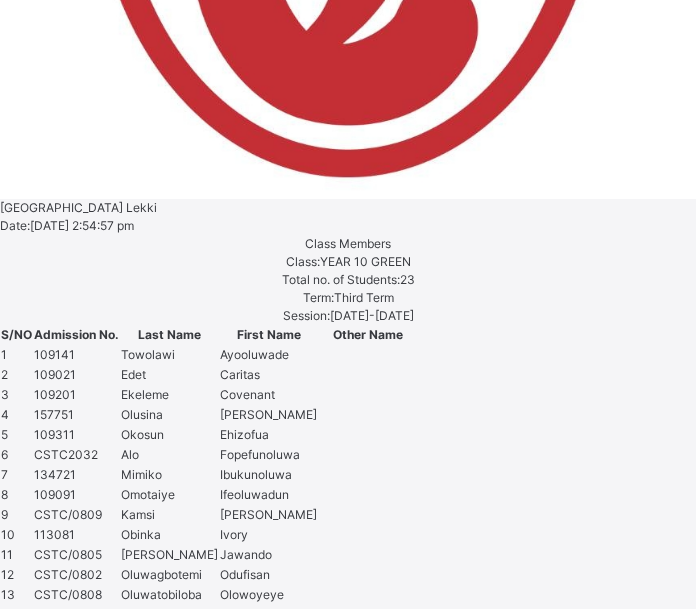 scroll, scrollTop: 1196, scrollLeft: 0, axis: vertical 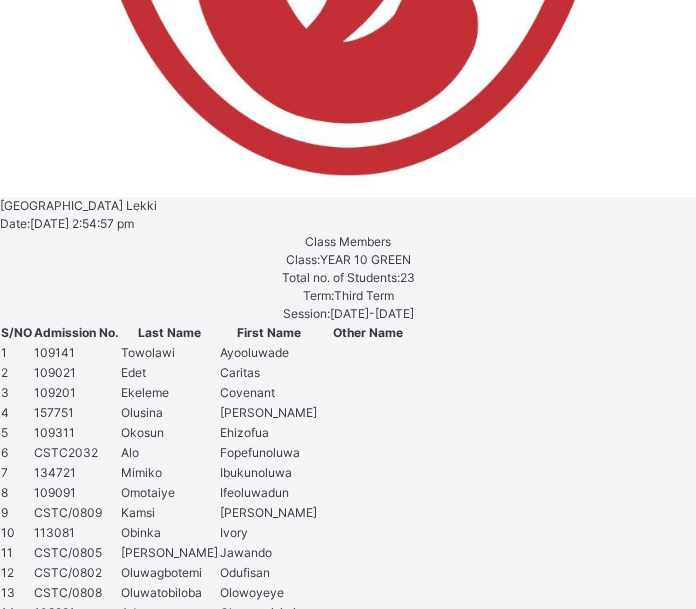 click on "Assess Students" at bounding box center [512, 2550] 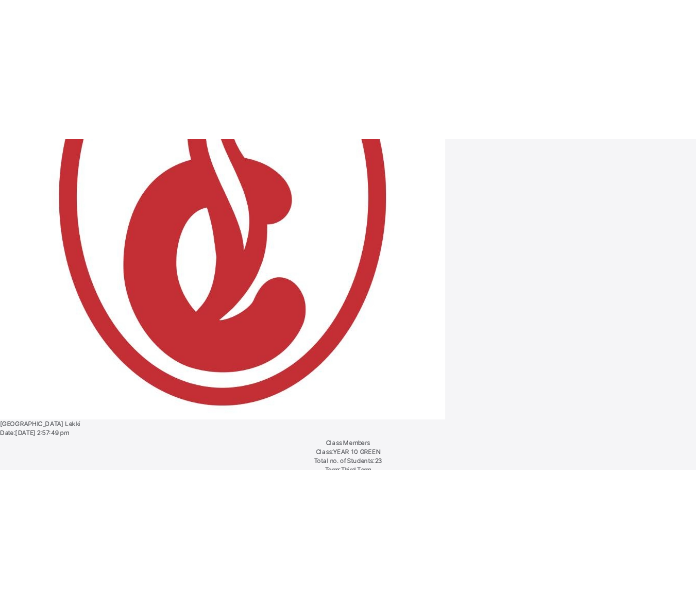 scroll, scrollTop: 170, scrollLeft: 471, axis: both 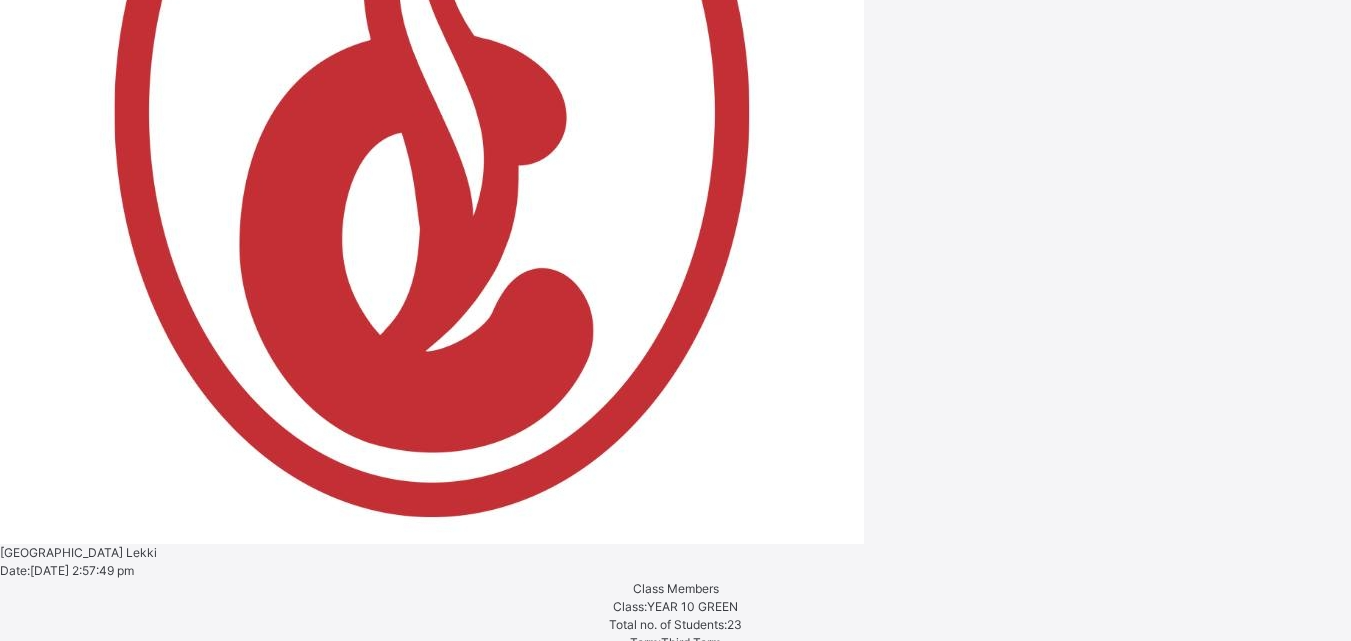 click at bounding box center [2735, 5394] 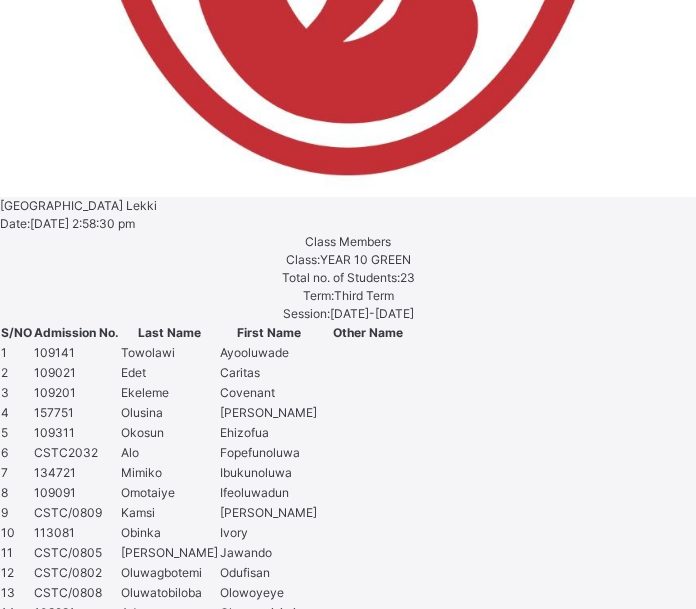 scroll, scrollTop: 0, scrollLeft: 0, axis: both 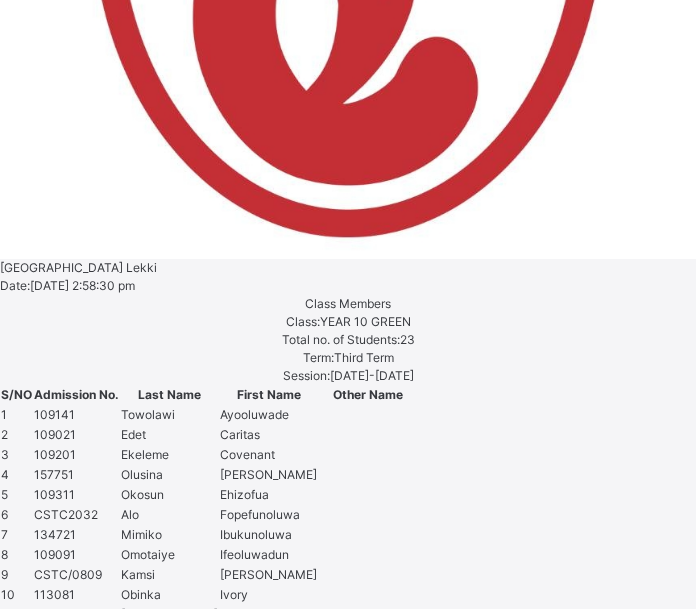 click on "**********" at bounding box center (2805, 5234) 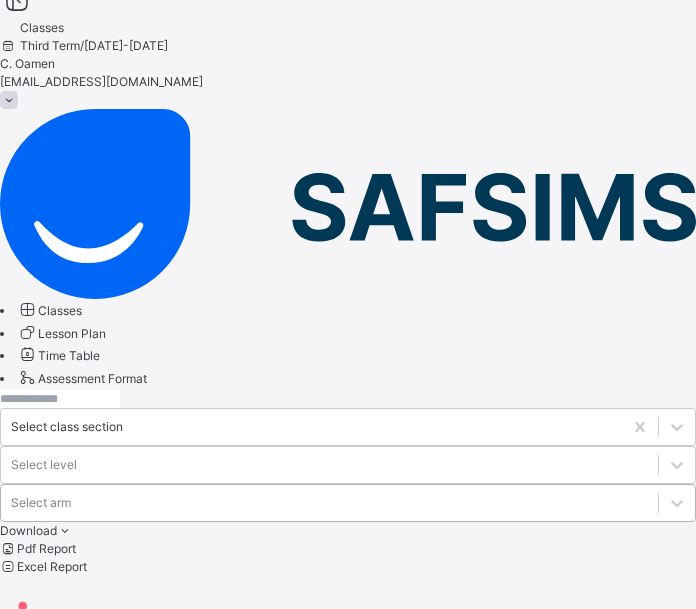 scroll, scrollTop: 550, scrollLeft: 0, axis: vertical 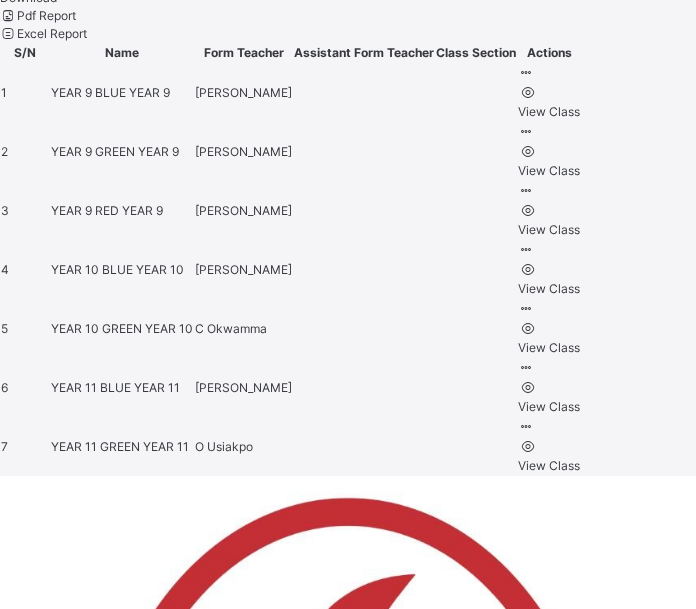 click on "YEAR 10   BLUE" at bounding box center [93, 269] 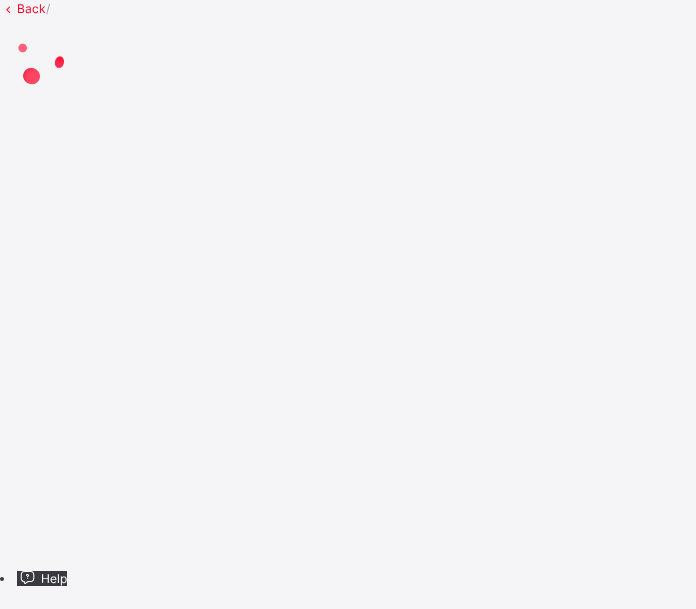 scroll, scrollTop: 0, scrollLeft: 0, axis: both 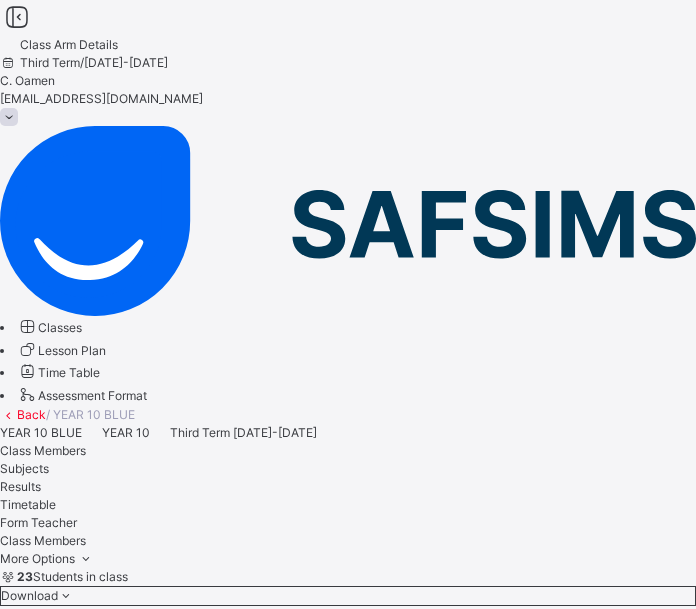 click on "More Options" at bounding box center [47, 558] 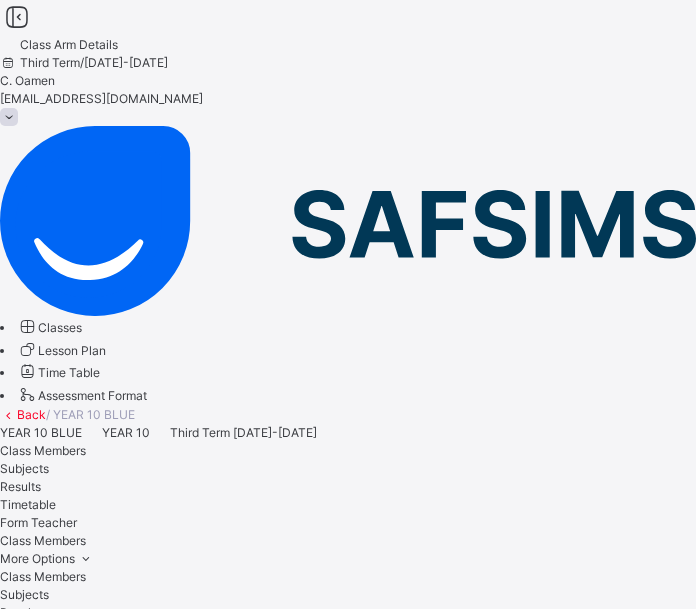 click on "Subjects" at bounding box center [348, 595] 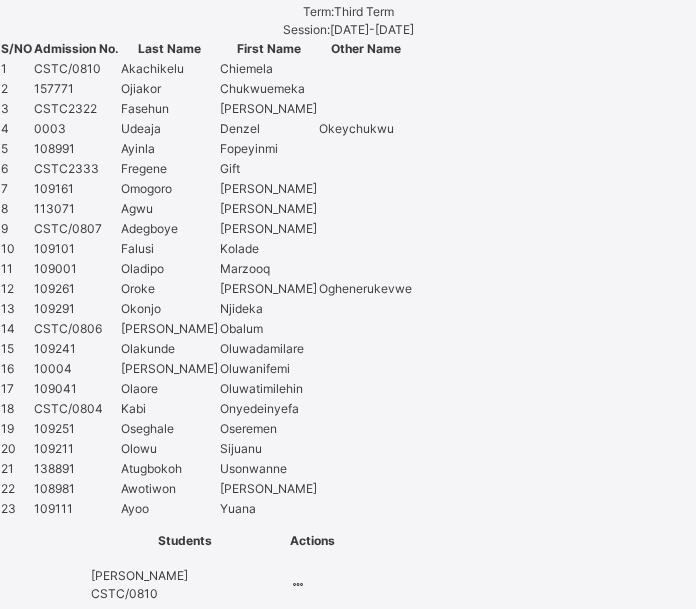 scroll, scrollTop: 1517, scrollLeft: 0, axis: vertical 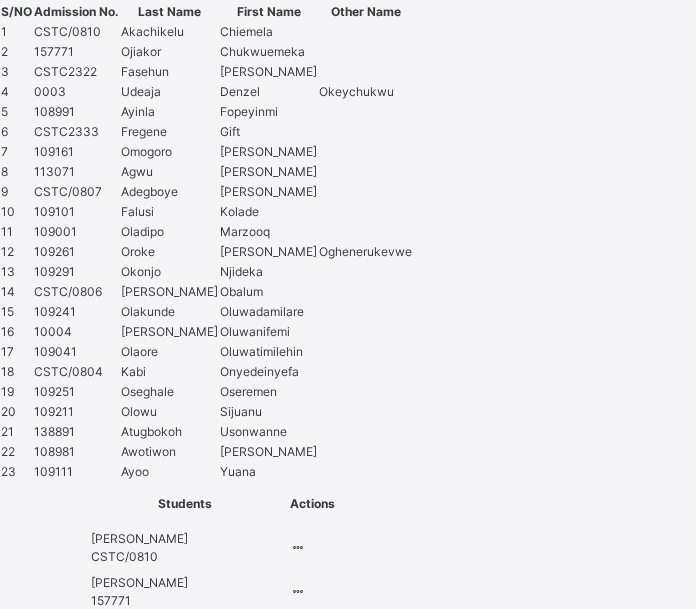 click on "Assess Students" at bounding box center (512, 2229) 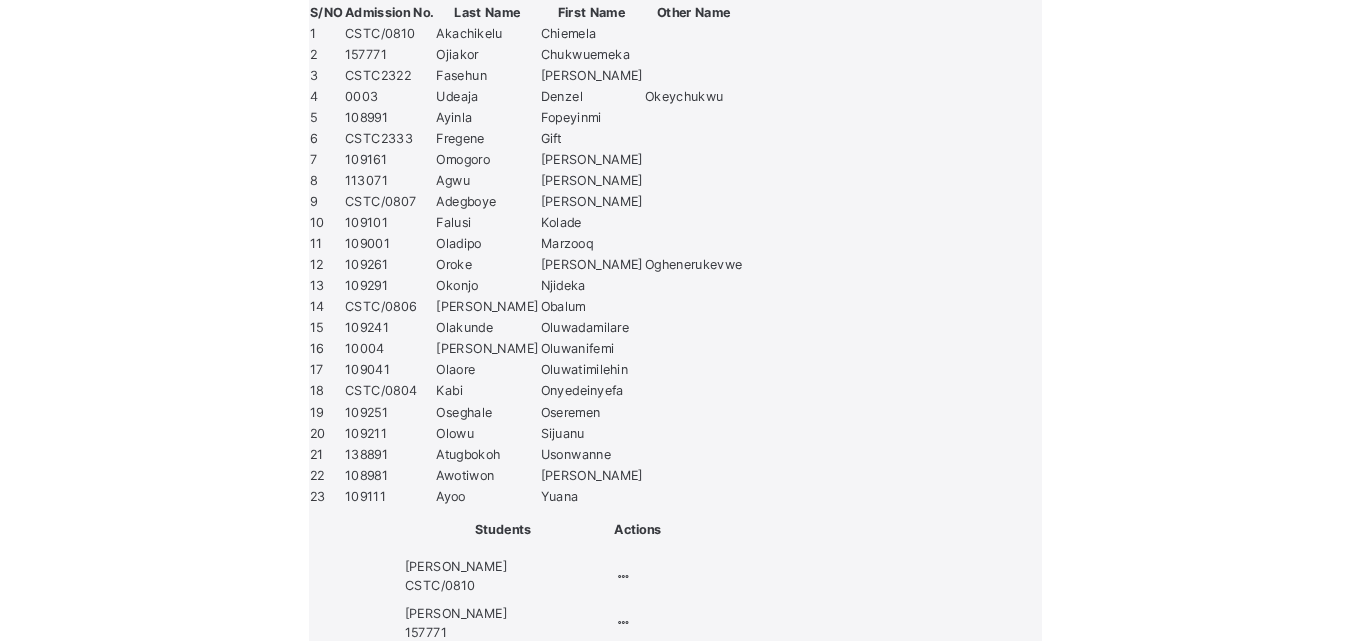 scroll, scrollTop: 97, scrollLeft: 0, axis: vertical 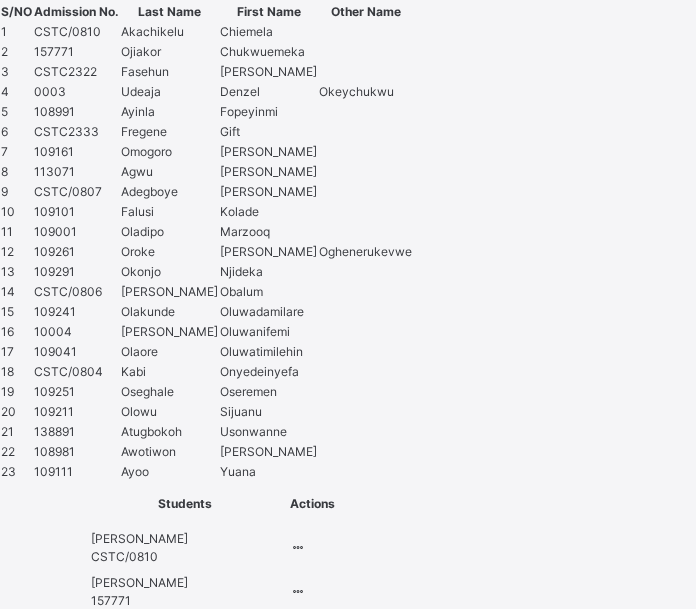 click on "Save Entries" at bounding box center [55, 3955] 